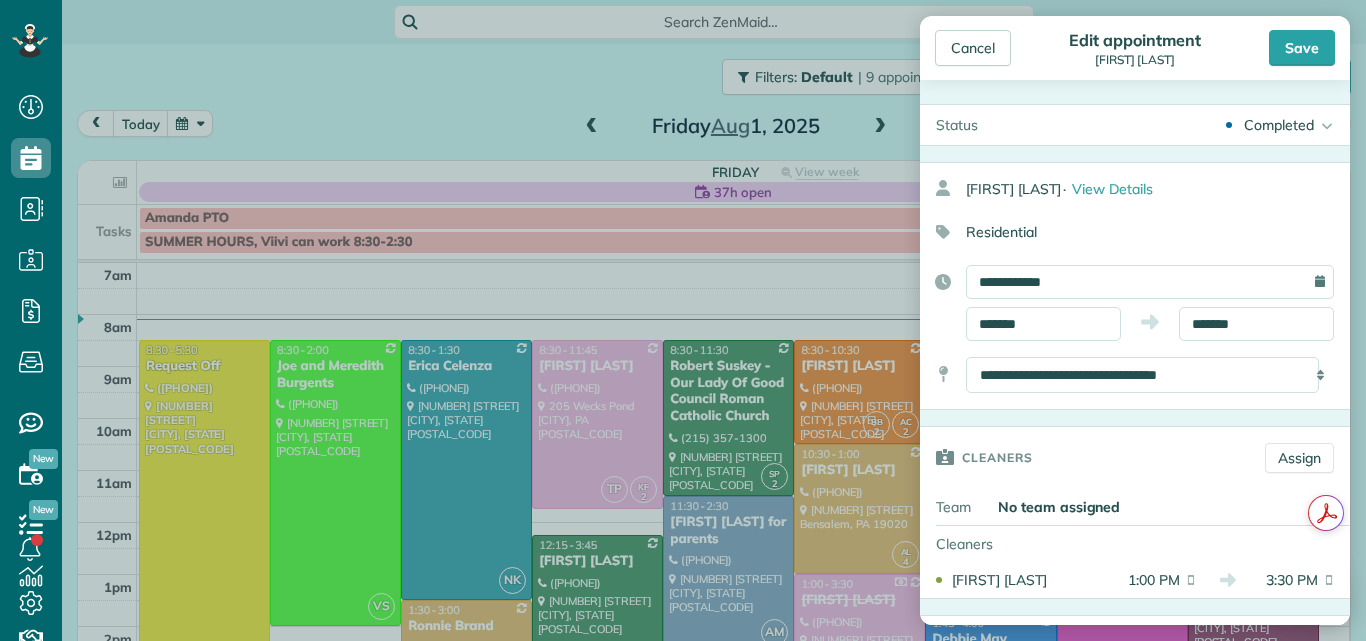scroll, scrollTop: 0, scrollLeft: 0, axis: both 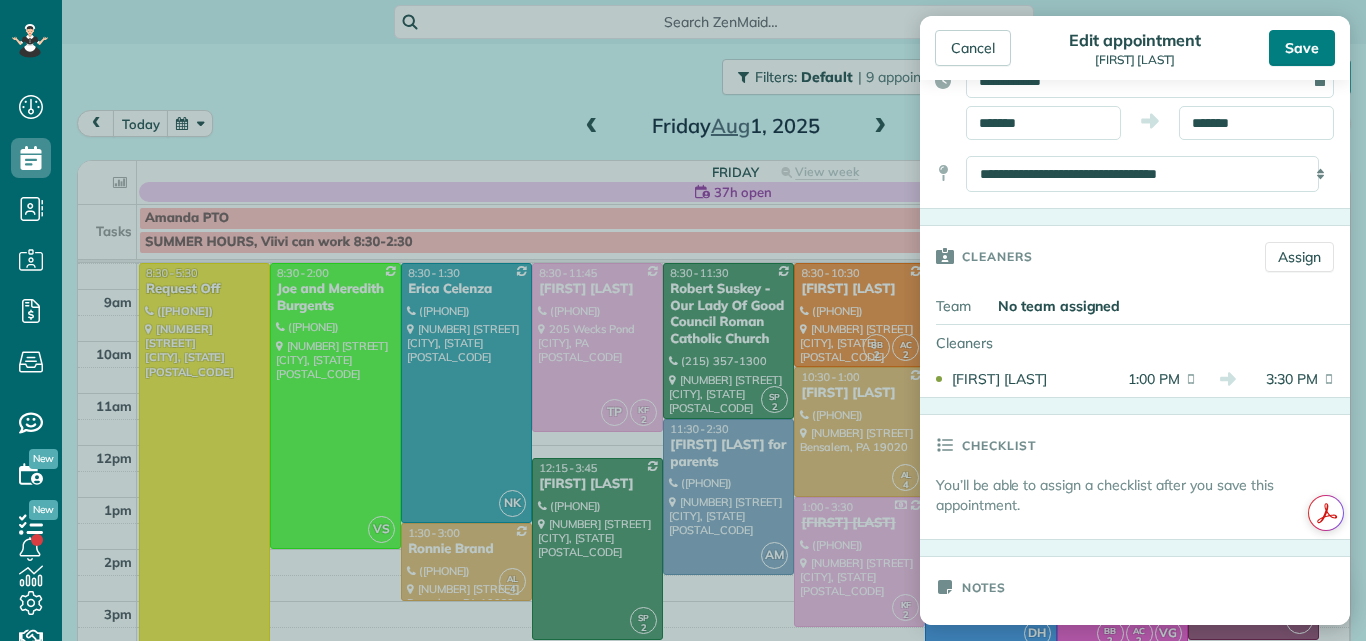 click on "Save" at bounding box center [1302, 48] 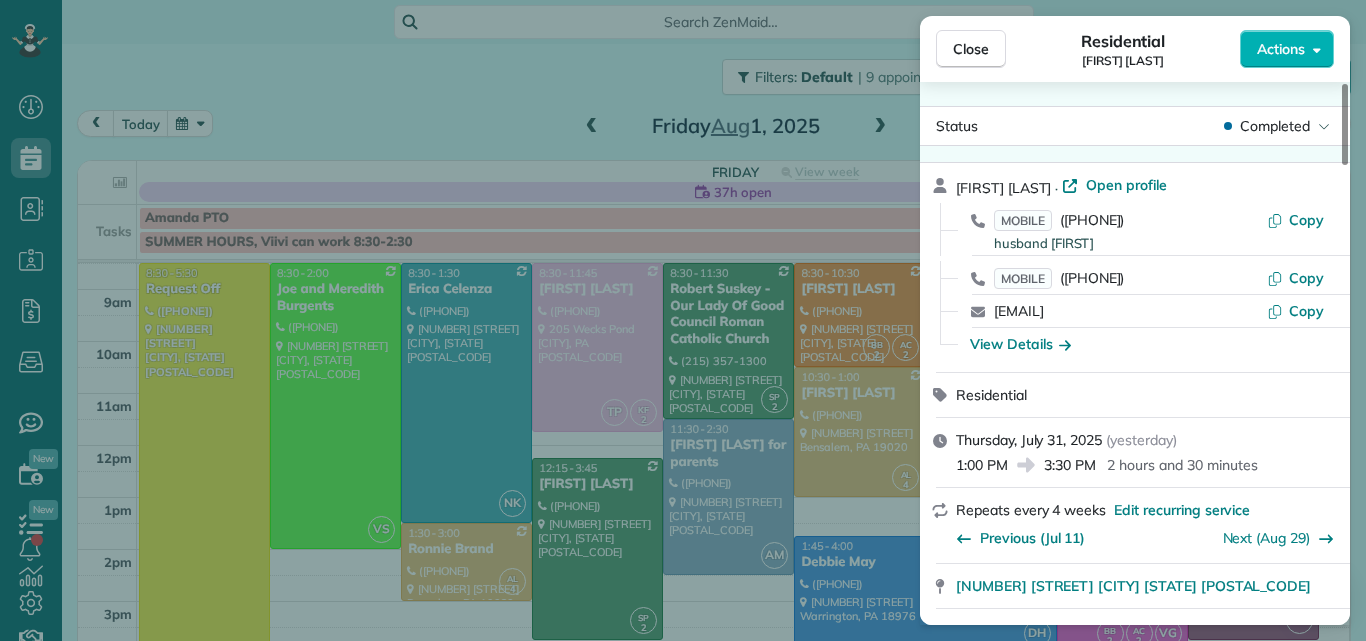 drag, startPoint x: 975, startPoint y: 39, endPoint x: 1010, endPoint y: 95, distance: 66.037865 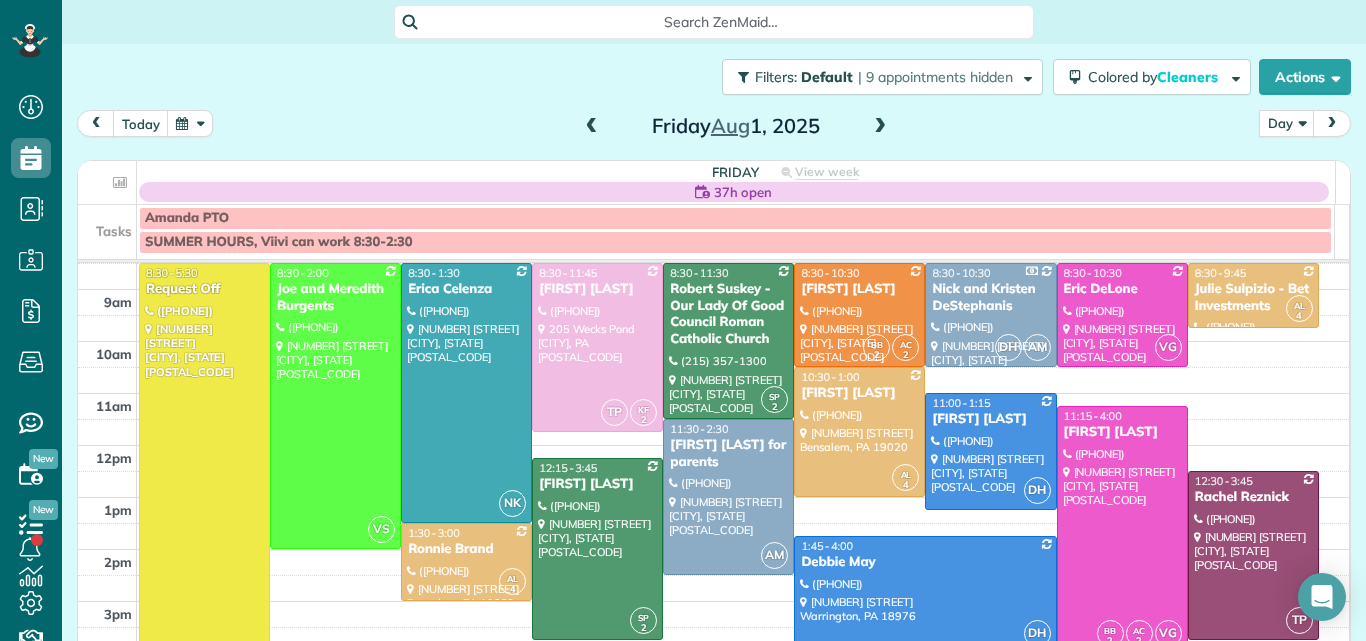 scroll, scrollTop: 82, scrollLeft: 0, axis: vertical 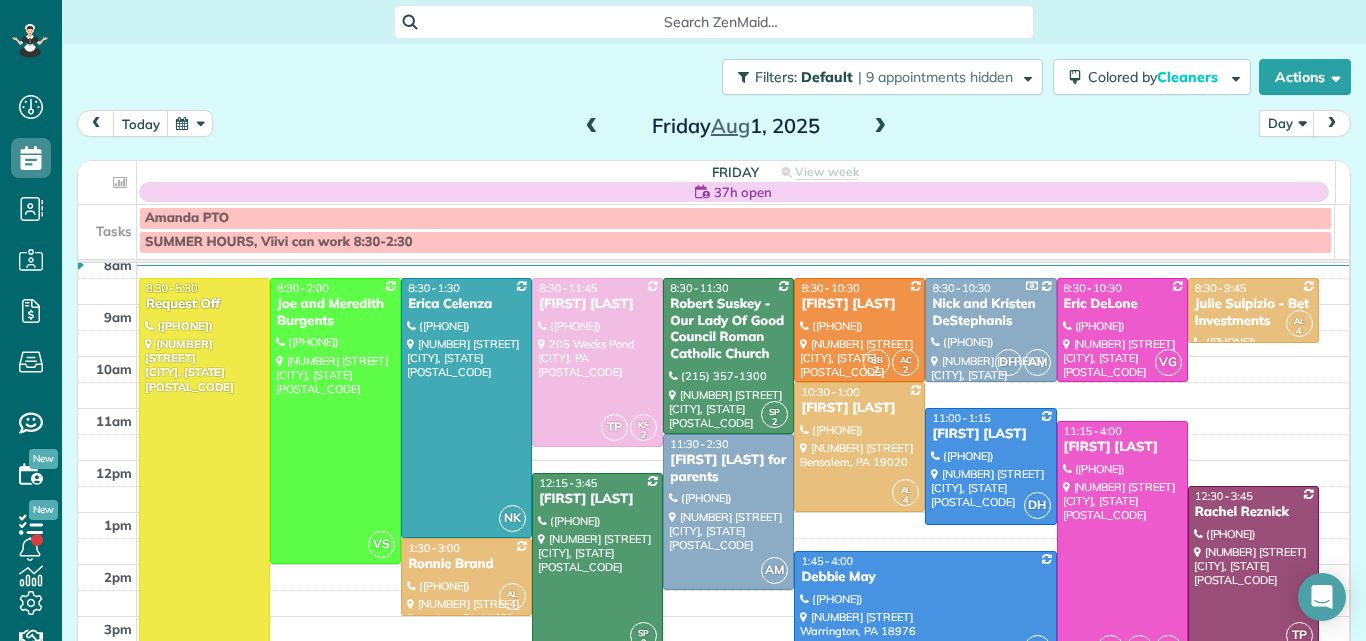 click at bounding box center [880, 127] 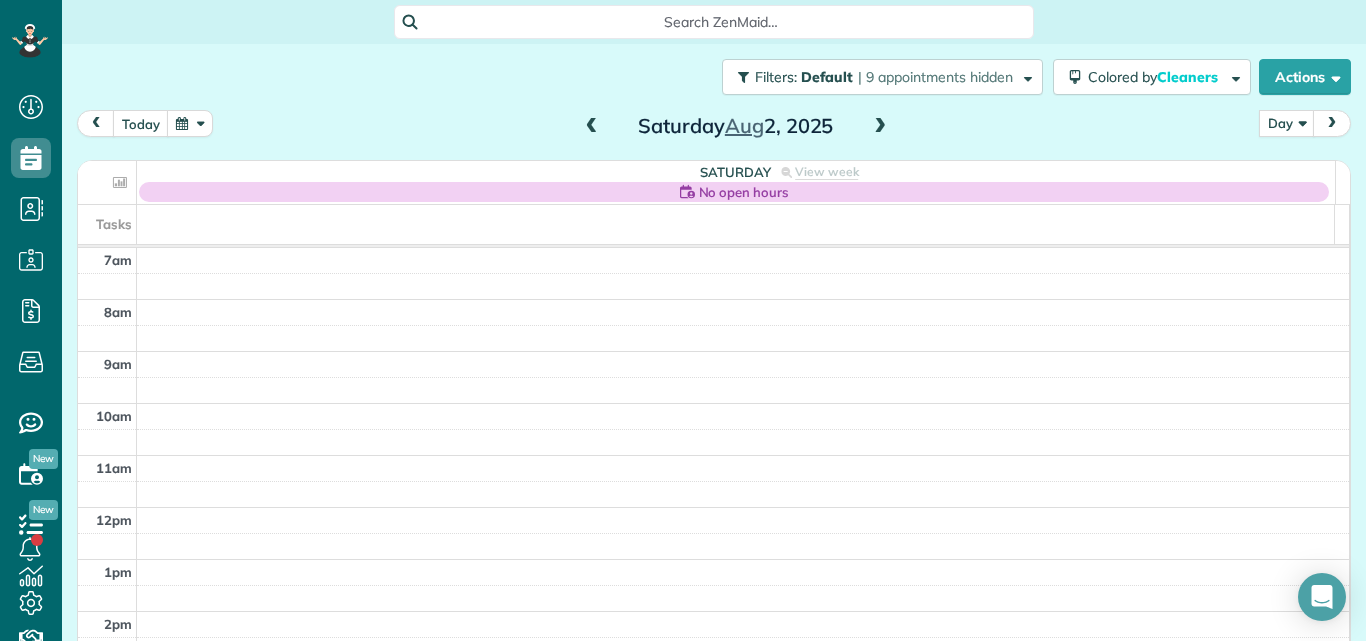 click at bounding box center [880, 127] 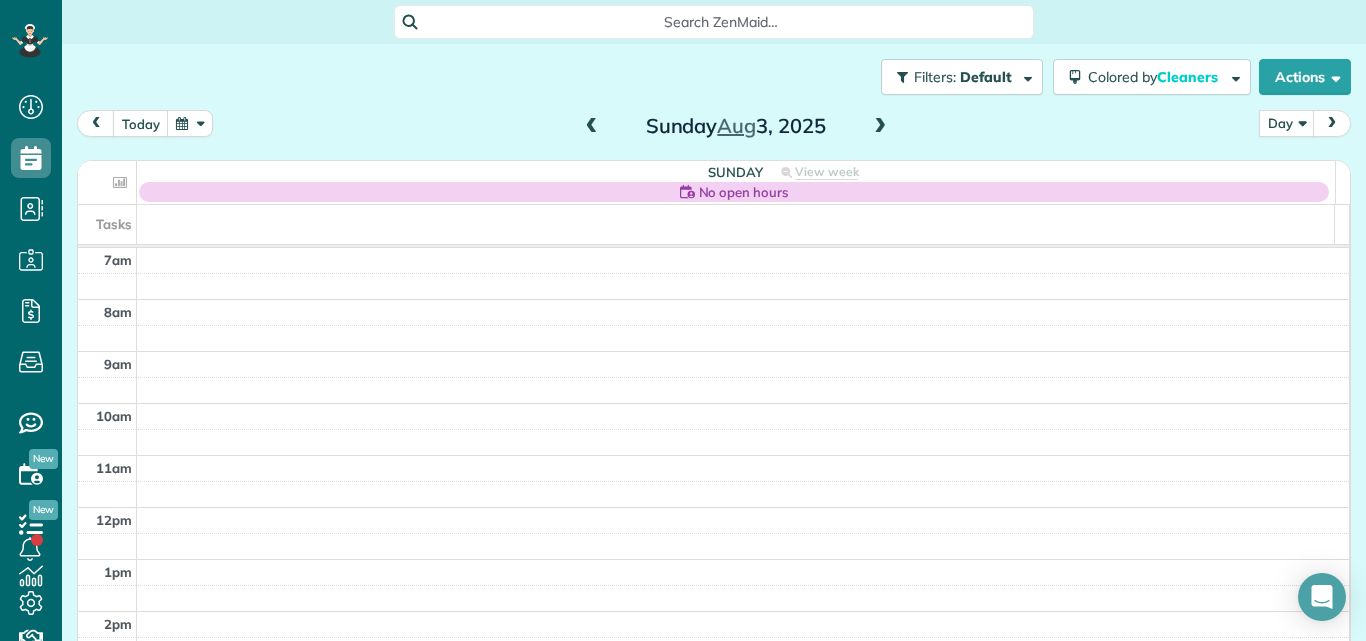 click at bounding box center [880, 127] 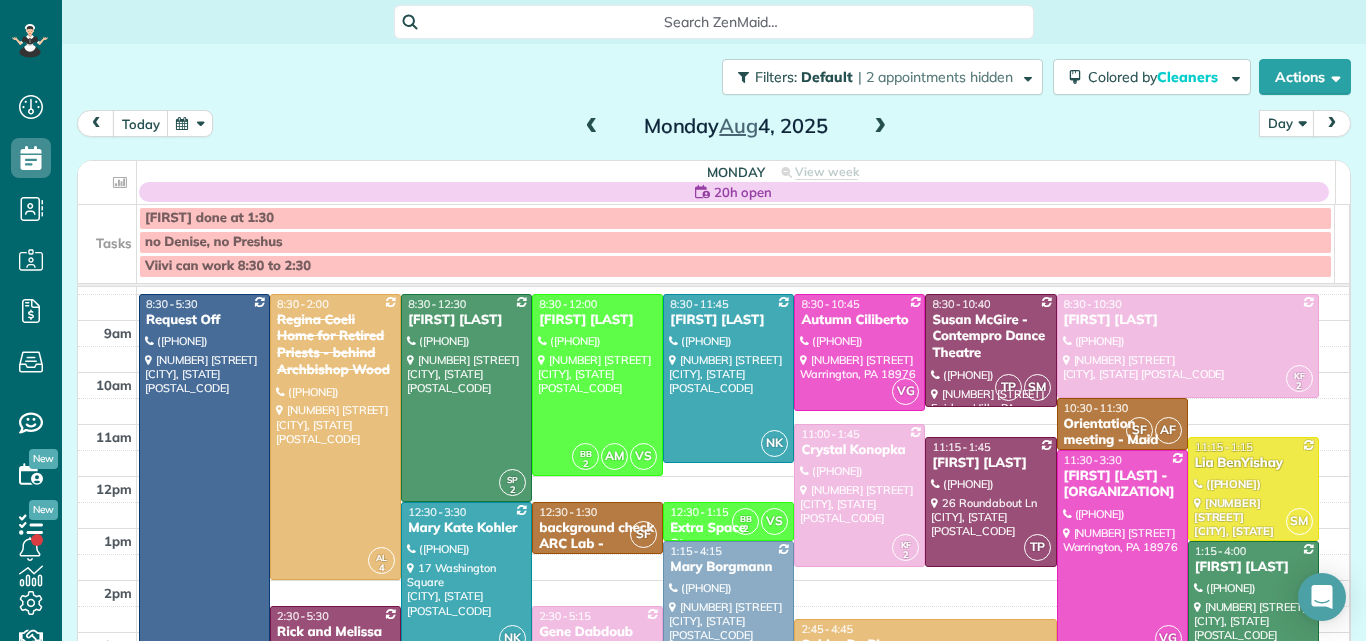 scroll, scrollTop: 17, scrollLeft: 0, axis: vertical 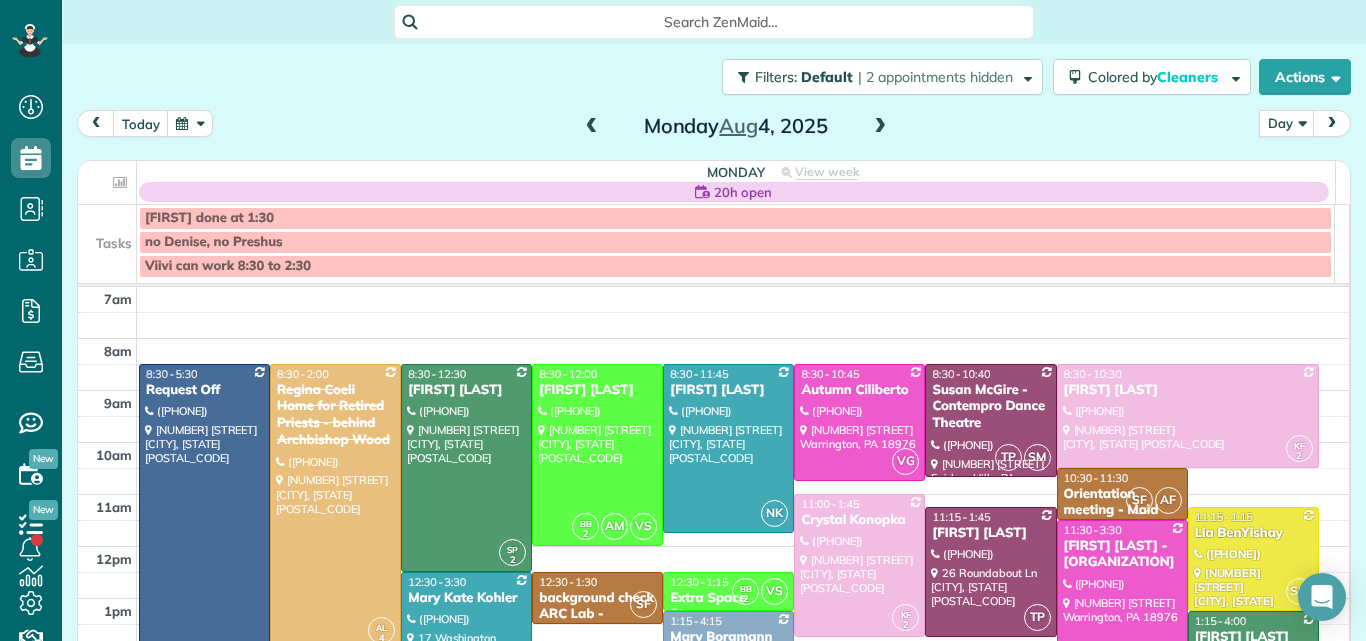 click at bounding box center [592, 127] 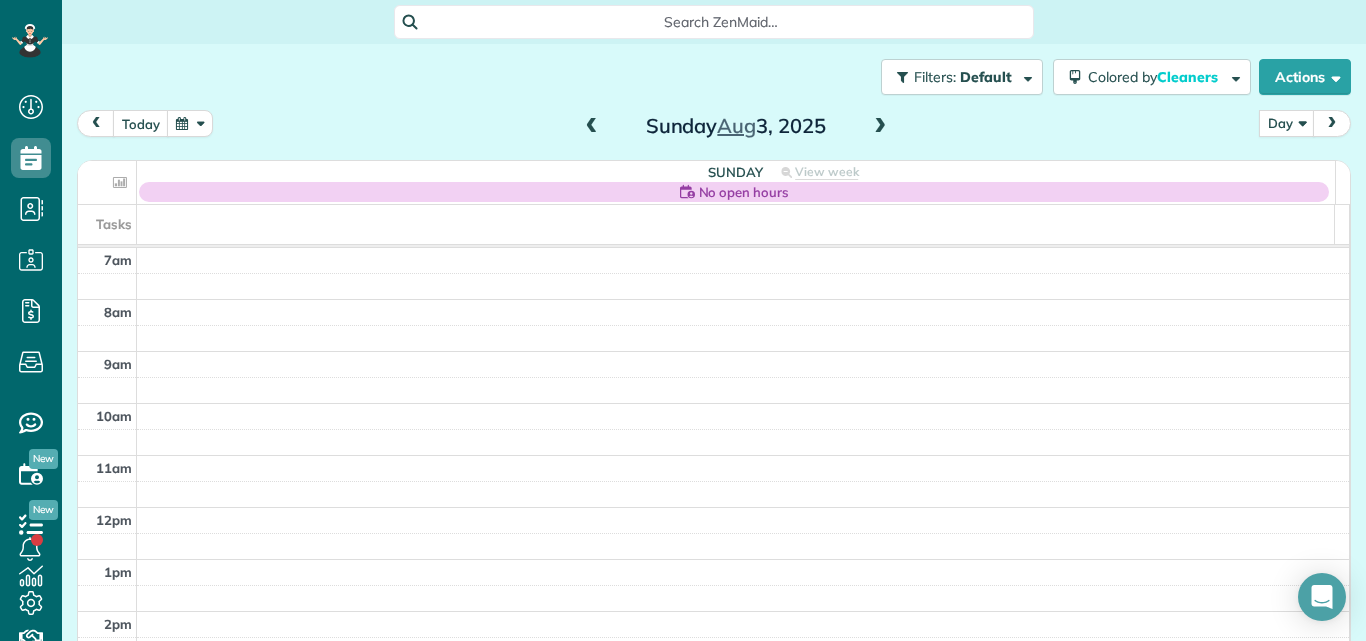 click at bounding box center [592, 127] 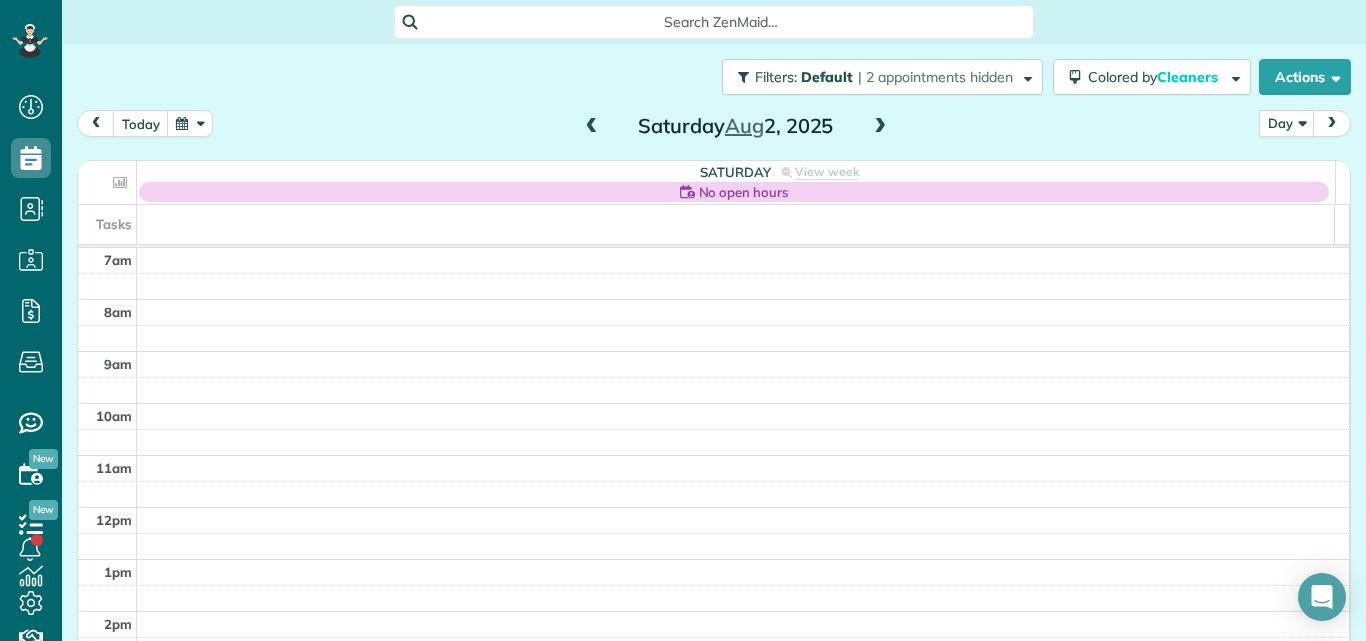 click at bounding box center [592, 127] 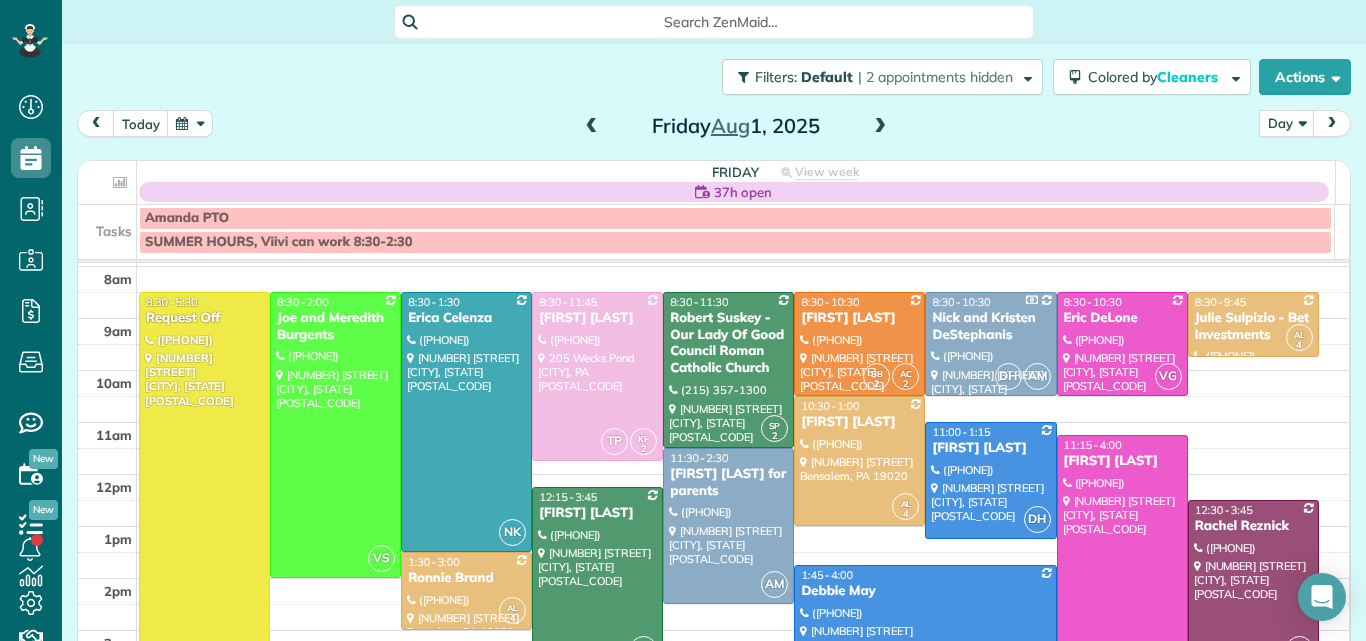 scroll, scrollTop: 46, scrollLeft: 0, axis: vertical 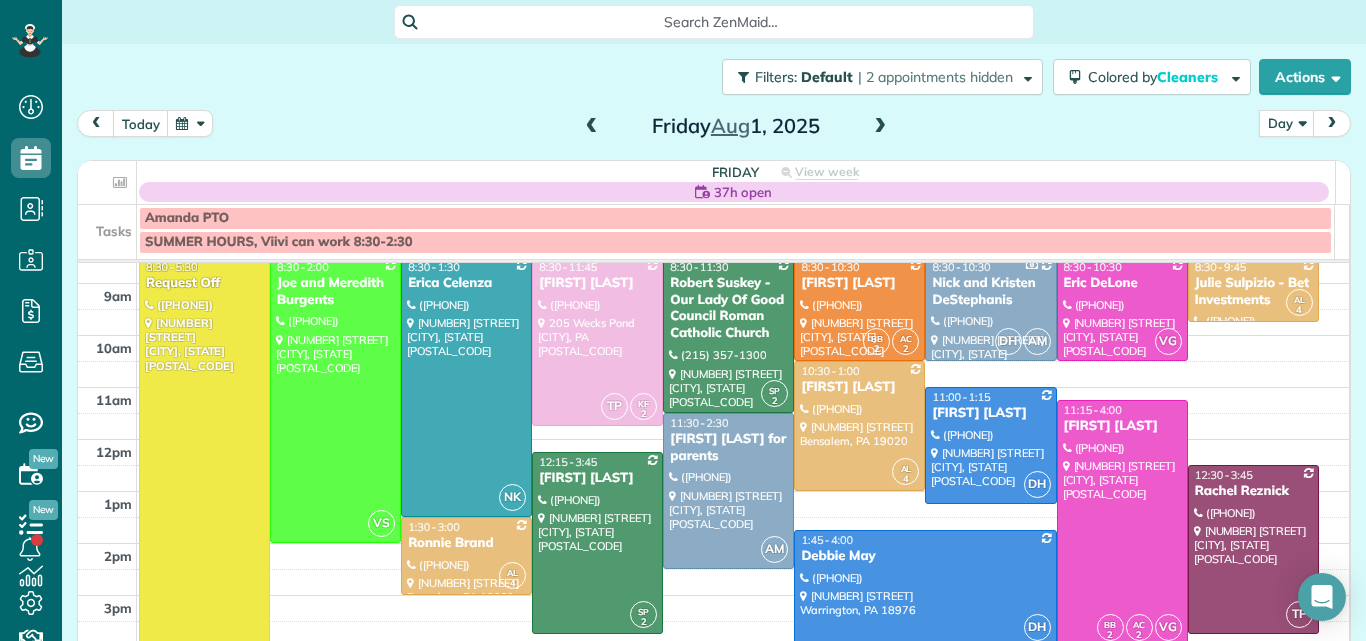 click at bounding box center (925, 588) 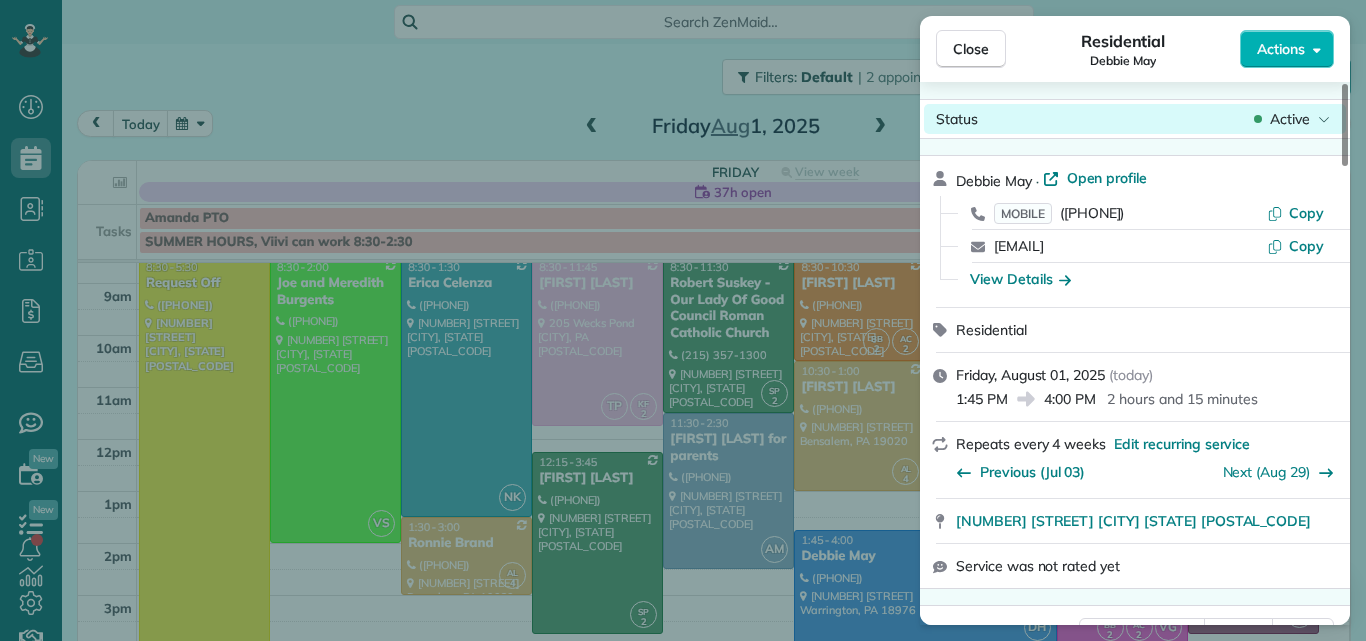 scroll, scrollTop: 0, scrollLeft: 0, axis: both 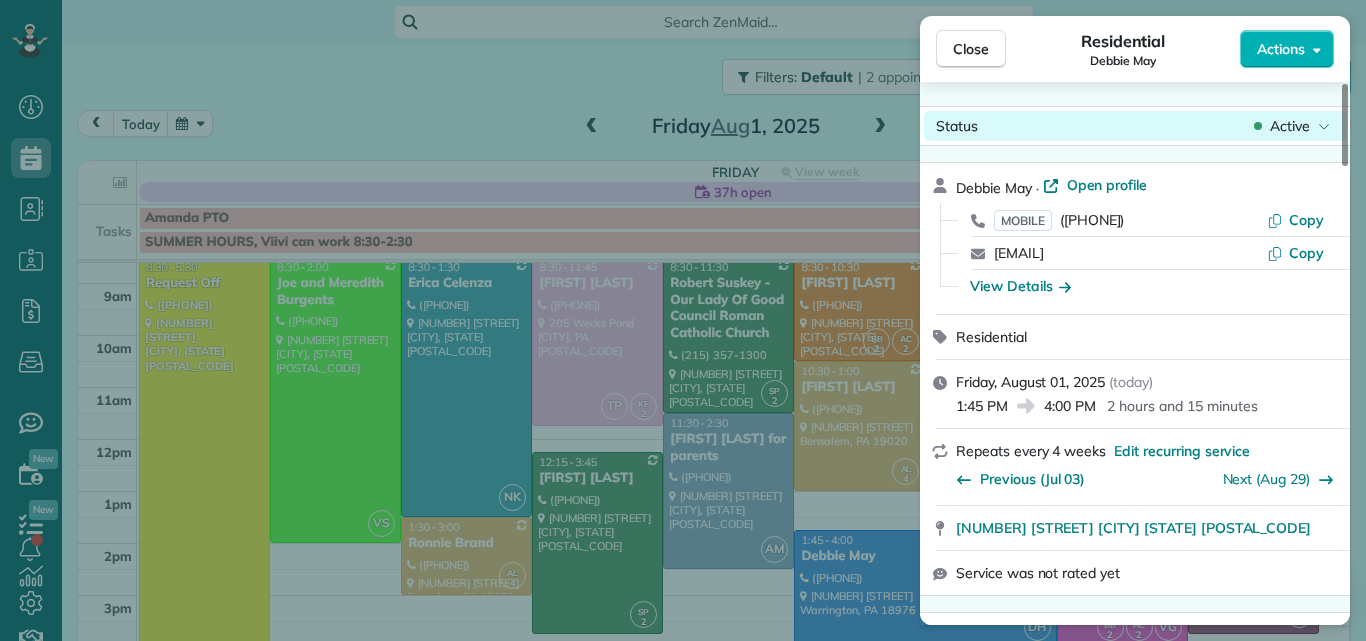 drag, startPoint x: 1347, startPoint y: 139, endPoint x: 1329, endPoint y: 126, distance: 22.203604 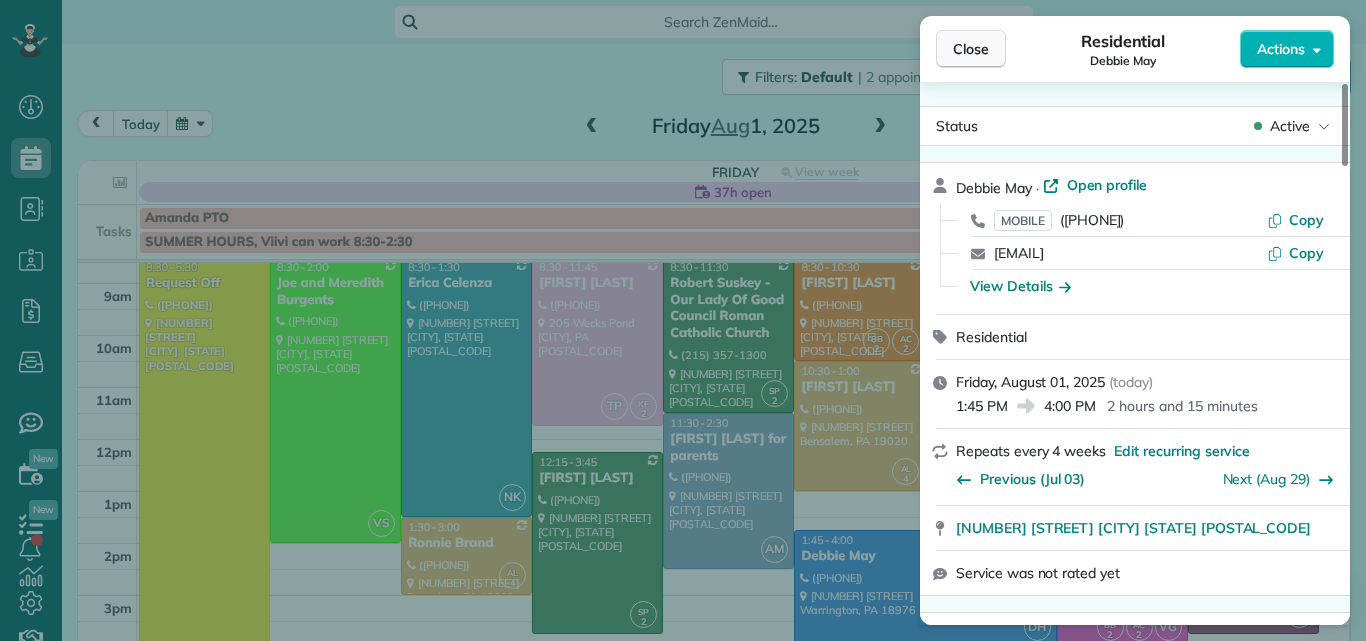 click on "Close" at bounding box center (971, 49) 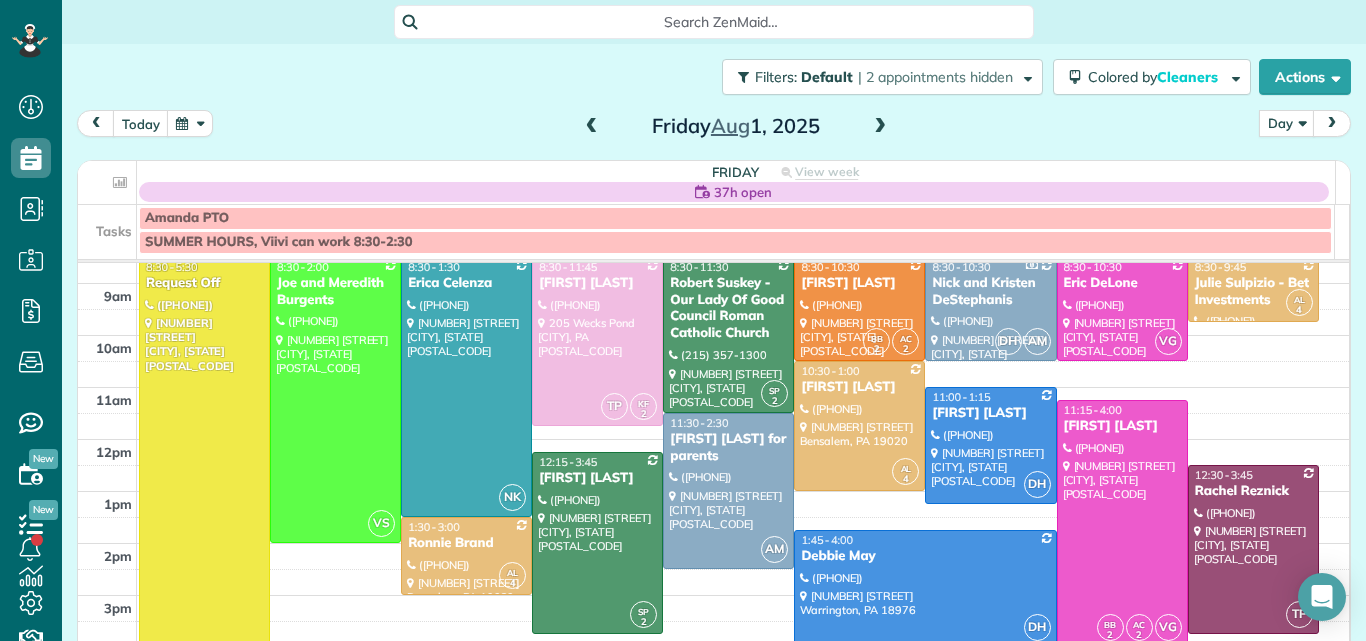 scroll, scrollTop: 85, scrollLeft: 0, axis: vertical 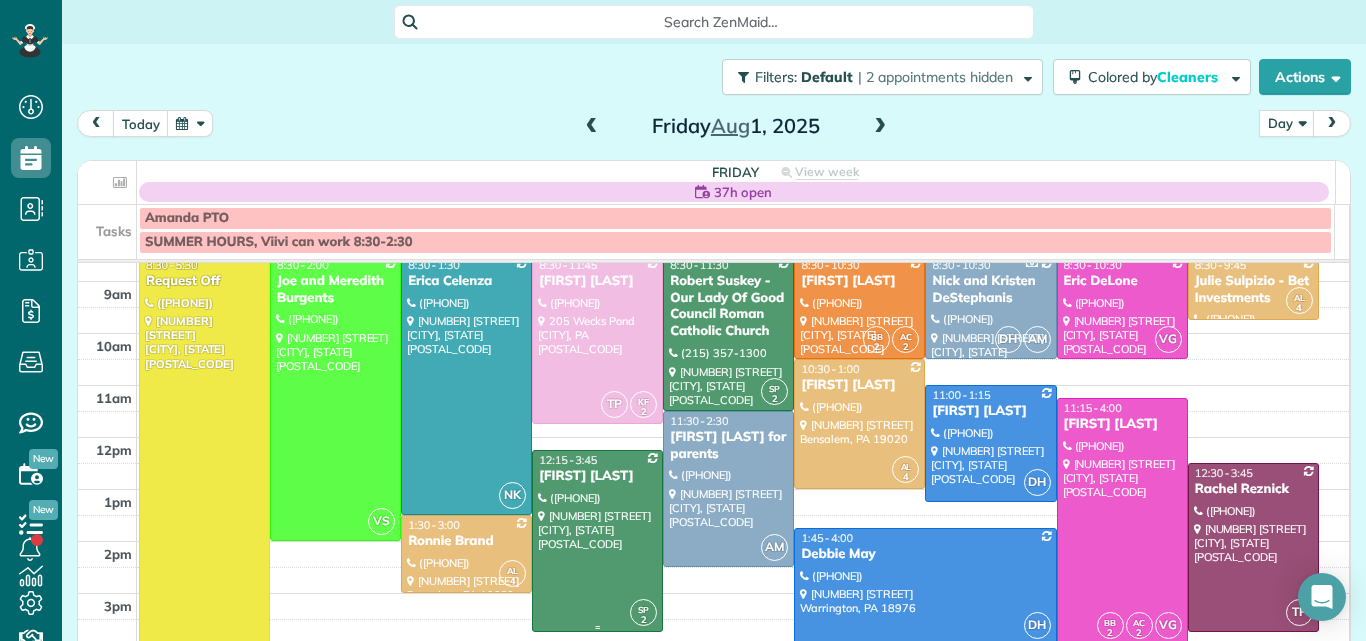 click at bounding box center (597, 541) 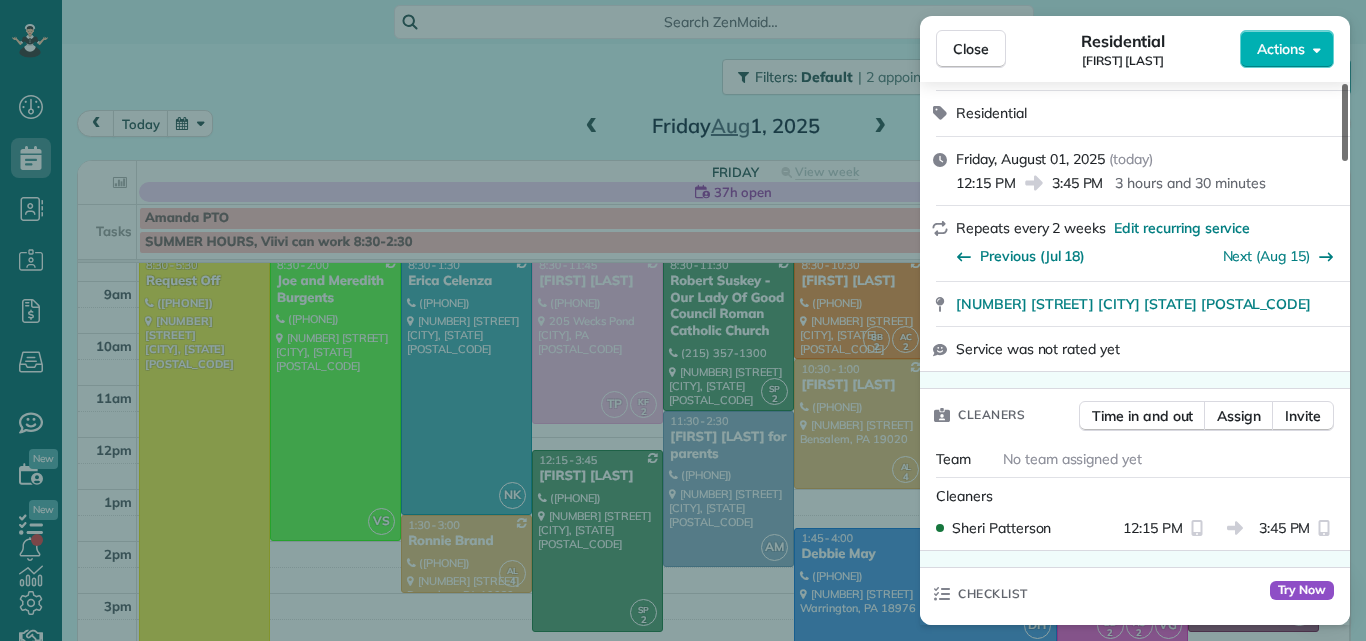 drag, startPoint x: 1344, startPoint y: 146, endPoint x: 1338, endPoint y: 191, distance: 45.39824 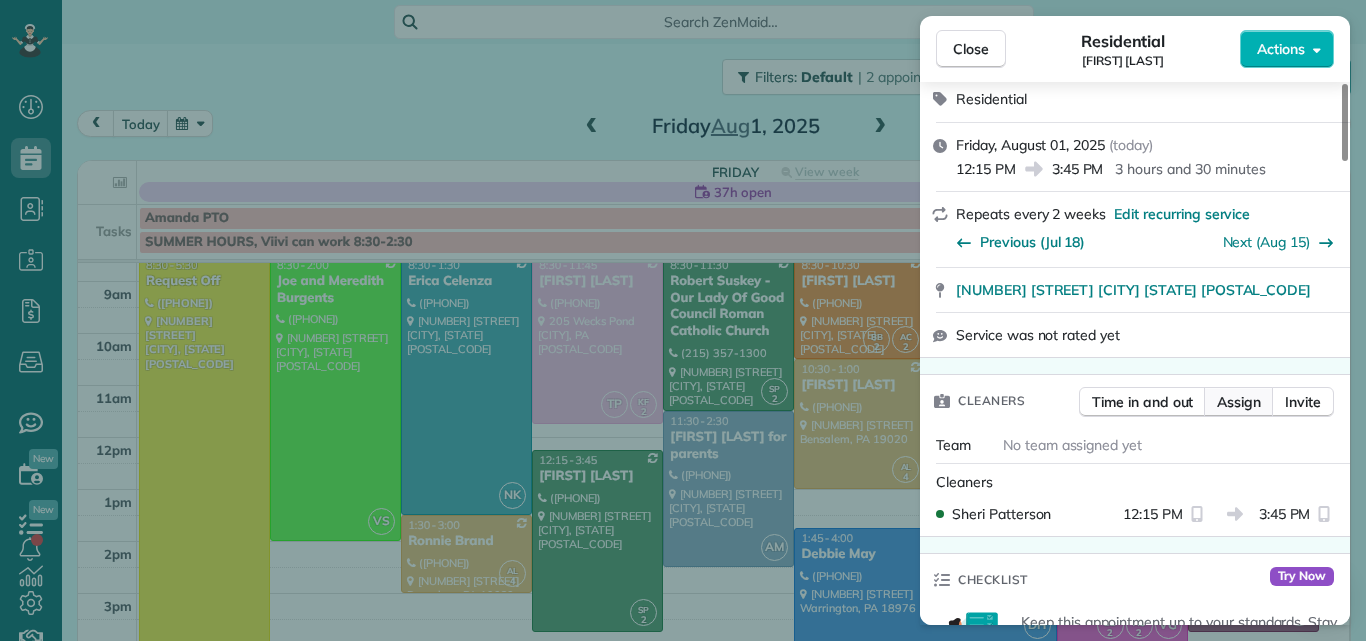 click on "Assign" at bounding box center (1239, 402) 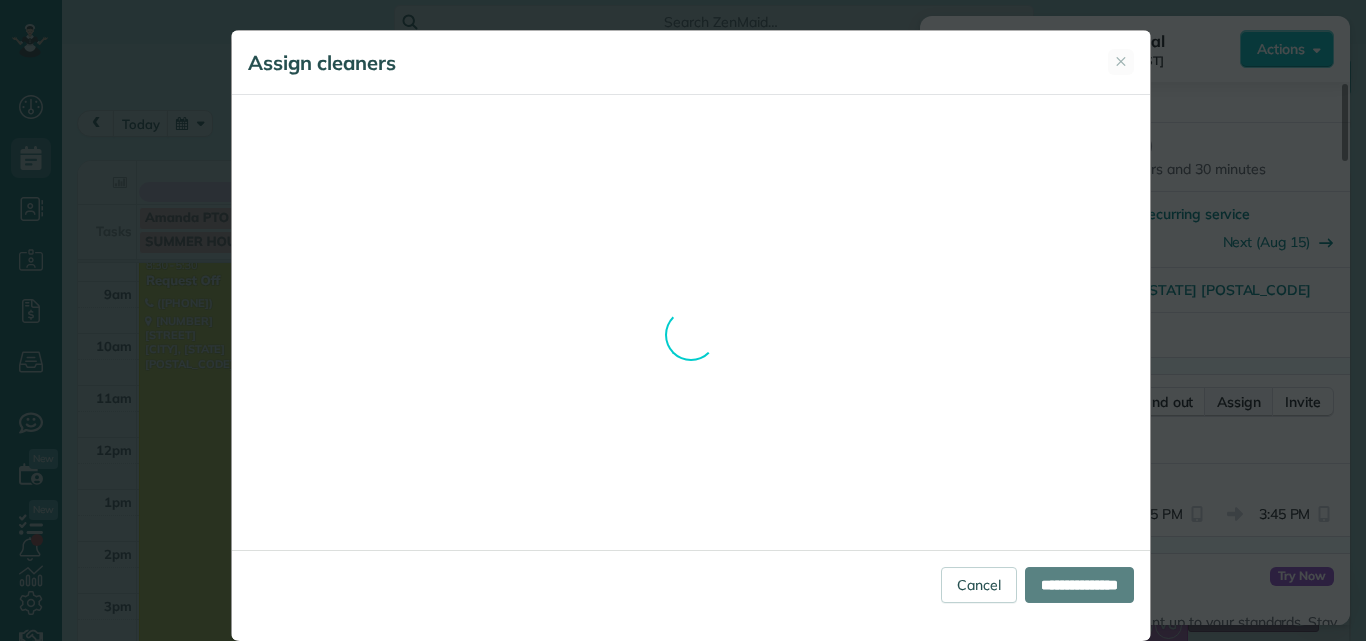 scroll, scrollTop: 1996, scrollLeft: 0, axis: vertical 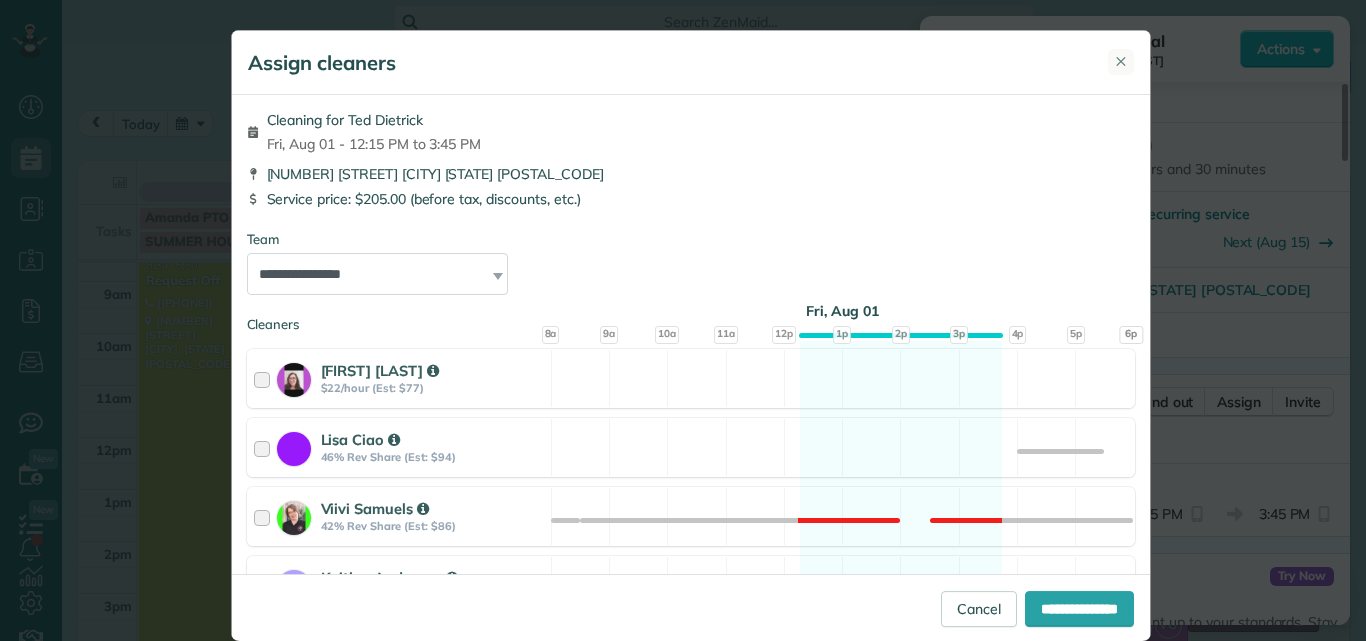 click on "✕" at bounding box center [1121, 61] 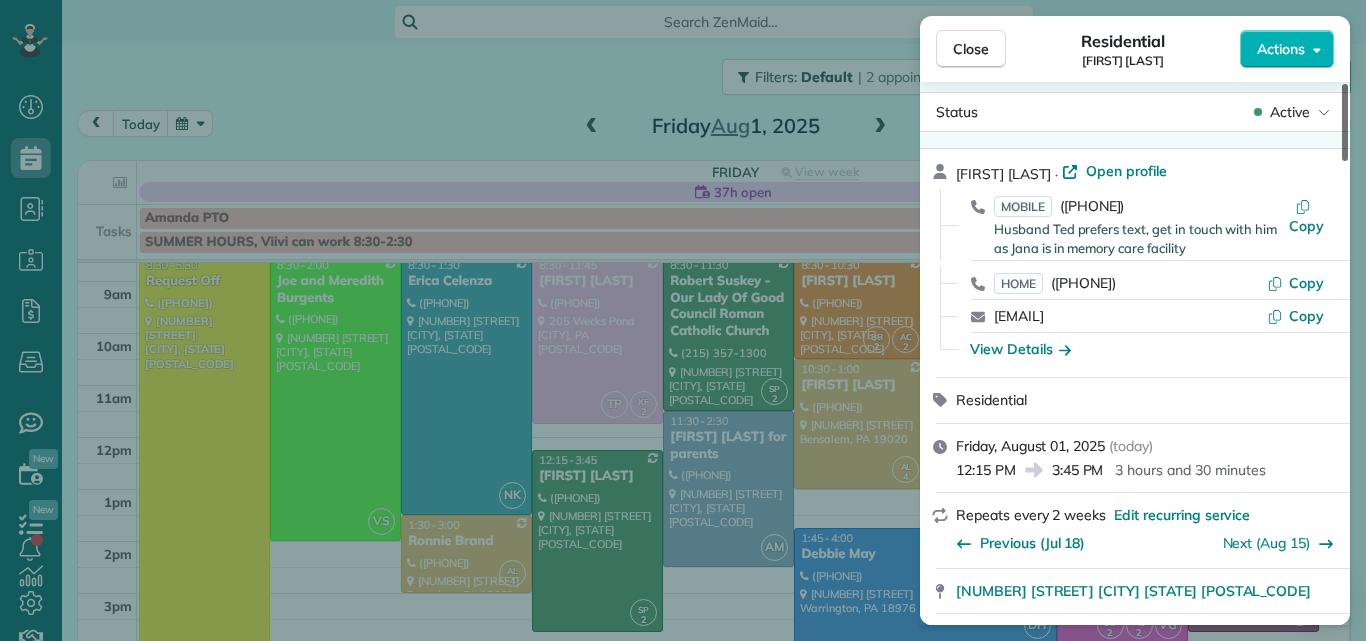 scroll, scrollTop: 0, scrollLeft: 0, axis: both 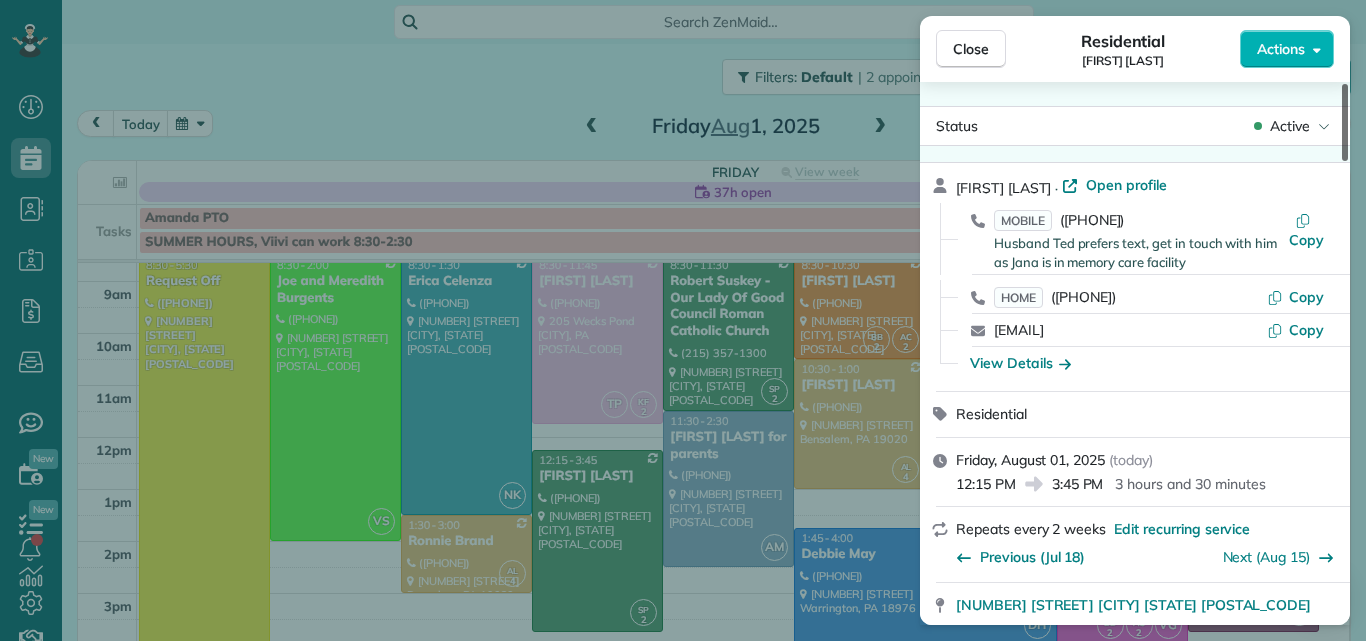drag, startPoint x: 1343, startPoint y: 180, endPoint x: 1343, endPoint y: 132, distance: 48 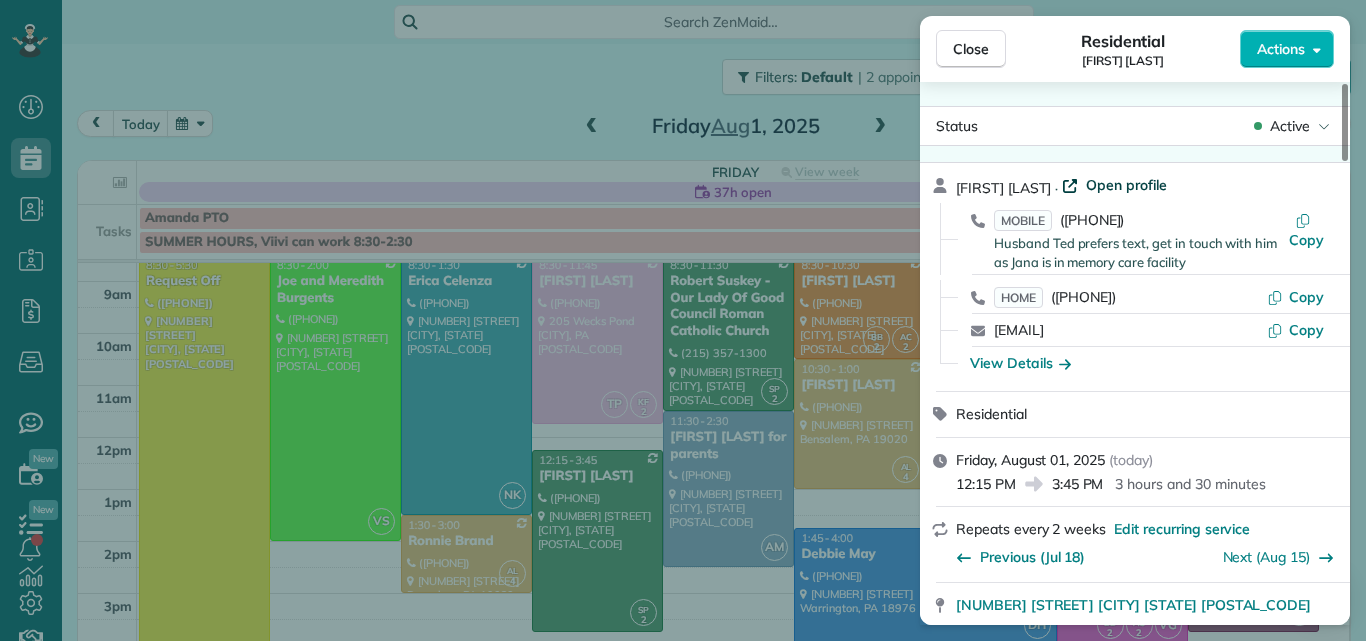 click on "Open profile" at bounding box center [1126, 185] 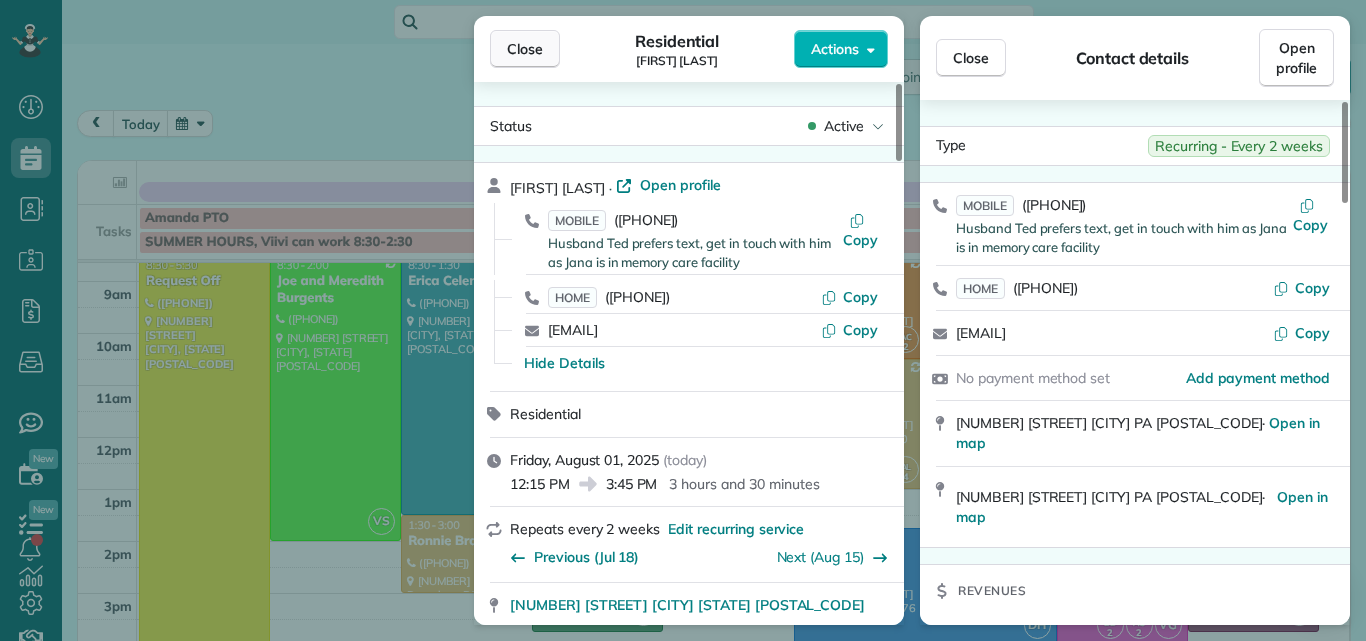 click on "Close" at bounding box center [525, 49] 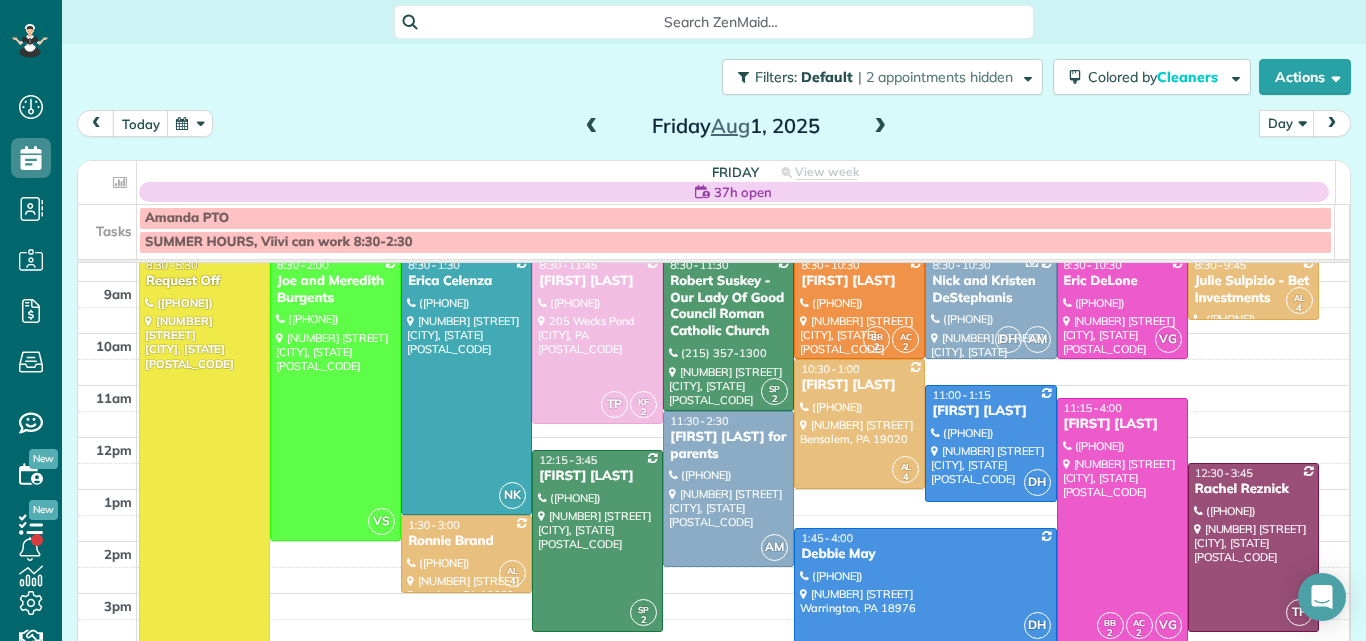 drag, startPoint x: 1334, startPoint y: 351, endPoint x: 1332, endPoint y: 312, distance: 39.051247 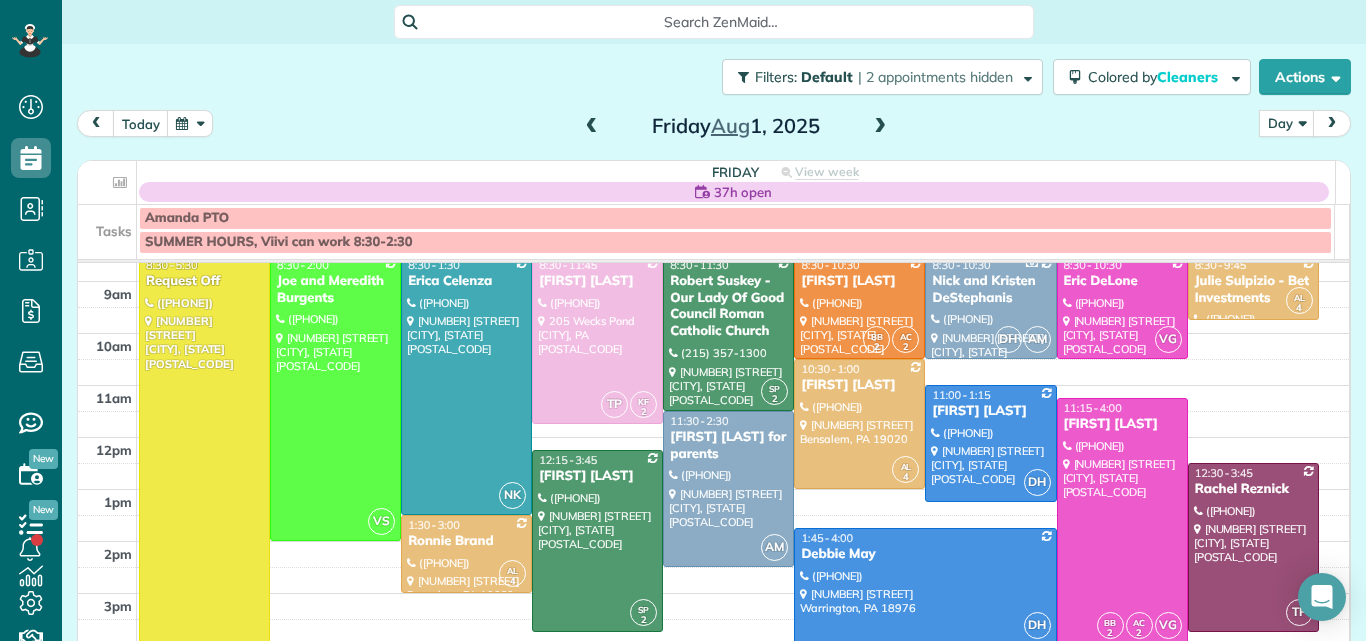 click on "Tasks   Amanda PTO   SUMMER HOURS, Viivi can work 8:30-2:30 7am 8am 9am 10am 11am 12pm 1pm 2pm 3pm 4pm 5pm 6pm 7pm 8pm SM 8:30 - 5:30 Request Off (215) 370-7993 1560 Russett Drive Warminster, PA 18974 VS 8:30 - 2:00 Joe and Meredith Burgents (919) 428-8350 95 Barclay Road Line Lexington, PA 18932 NK 8:30 - 1:30 Erica Celenza (215) 932-7348 625 Thousand Acre Road Sellersville, PA 18960 TP KF 2 8:30 - 11:45 Michael Kochman (215) 990-3435 205 Wecks Pond New Hope, PA 18940 SP 2 8:30 - 11:30 Robert Suskey - Our Lady Of Good Council Roman Catholic Church (215) 357-1300 611 Knowles Avenue Southampton, PA 18966 BB 2 AC 2 8:30 - 10:30 Allie Wagner (215) 360-5258 1943 Preston Ave Willow Grove, Pa 19090 DH AM 8:30 - 10:30 Nick and Kristen DeStephanis (215) 682-9047 200 Green Valley Way Chalfont, PA 18914 VG 8:30 - 10:30 Eric DeLone (484) 716-9602 421 Ellerslie Avenue Ambler, PA 19002 AL 4 8:30 - 9:45 Julie Sulpizio - Bet Investments (215) 364-7474 258 Katie Drive Feasterville-Trevose, PA 19053 AL 4 10:30 - 1:00 DH BB 2" at bounding box center (714, 436) 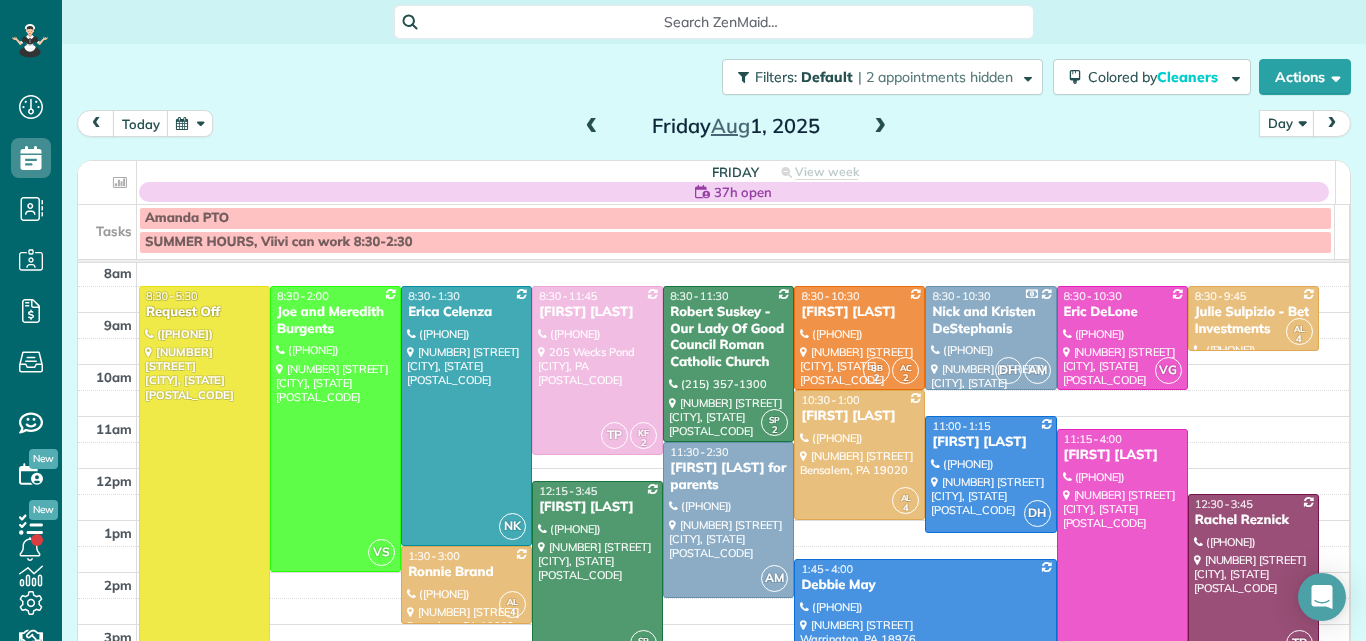 scroll, scrollTop: 45, scrollLeft: 0, axis: vertical 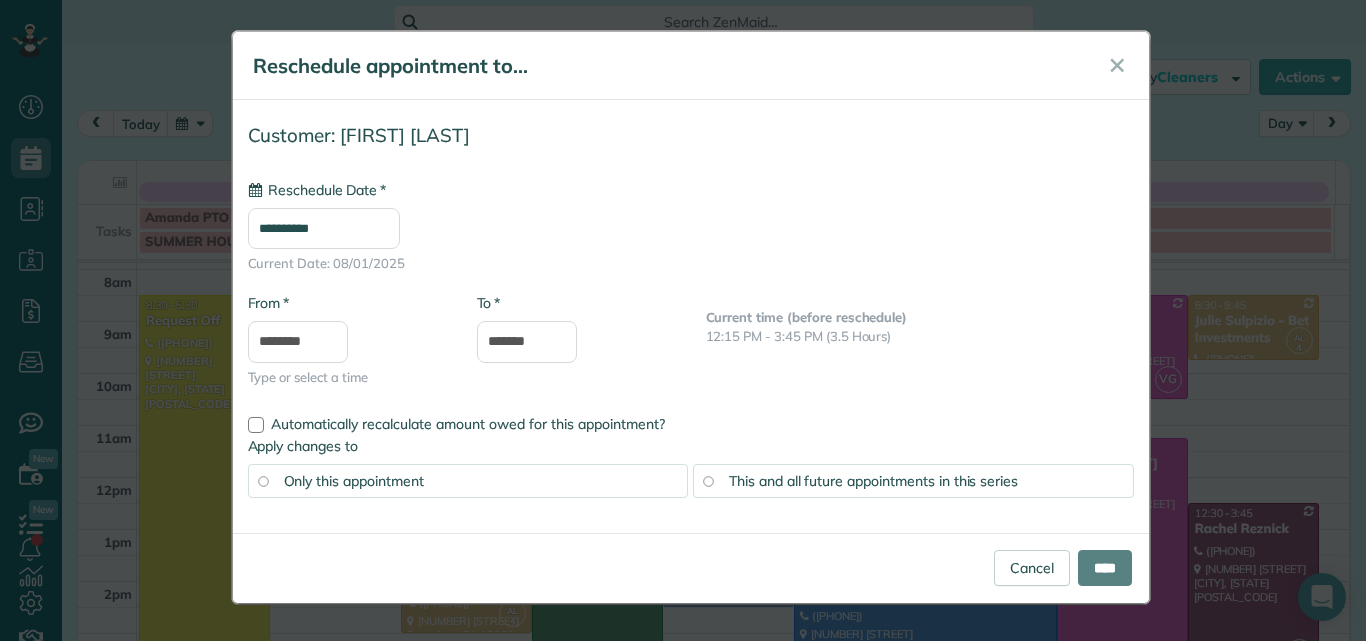 type on "**********" 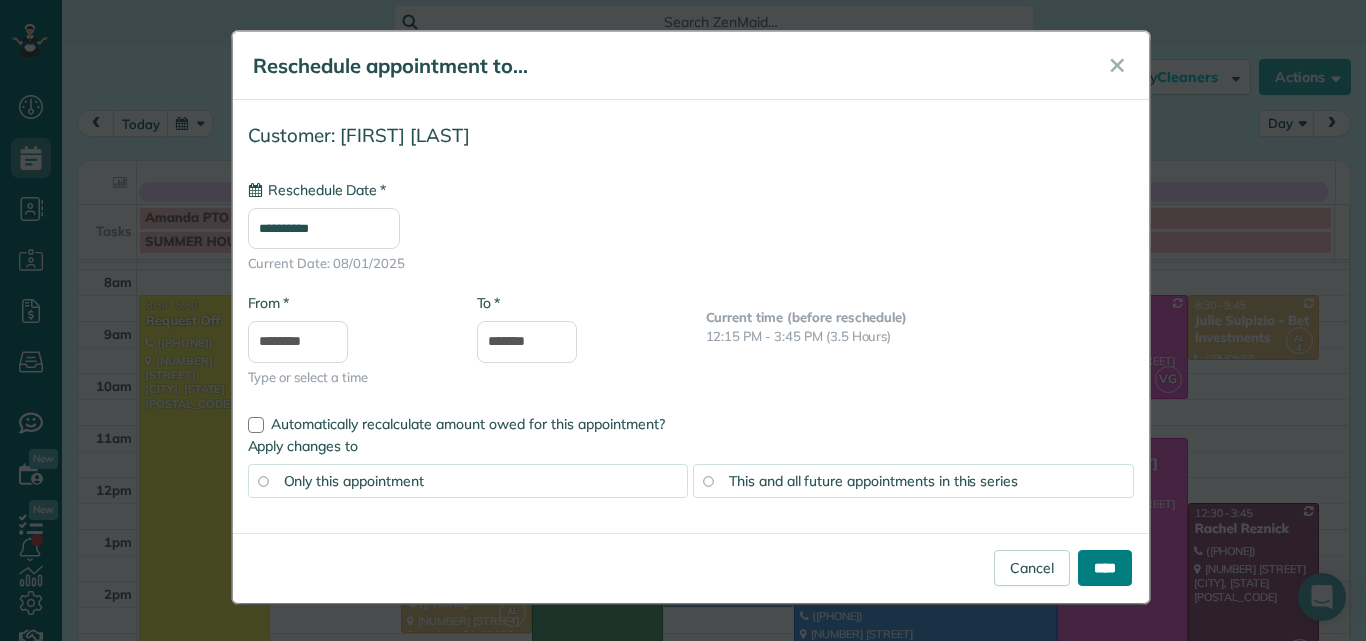 click on "****" at bounding box center [1105, 568] 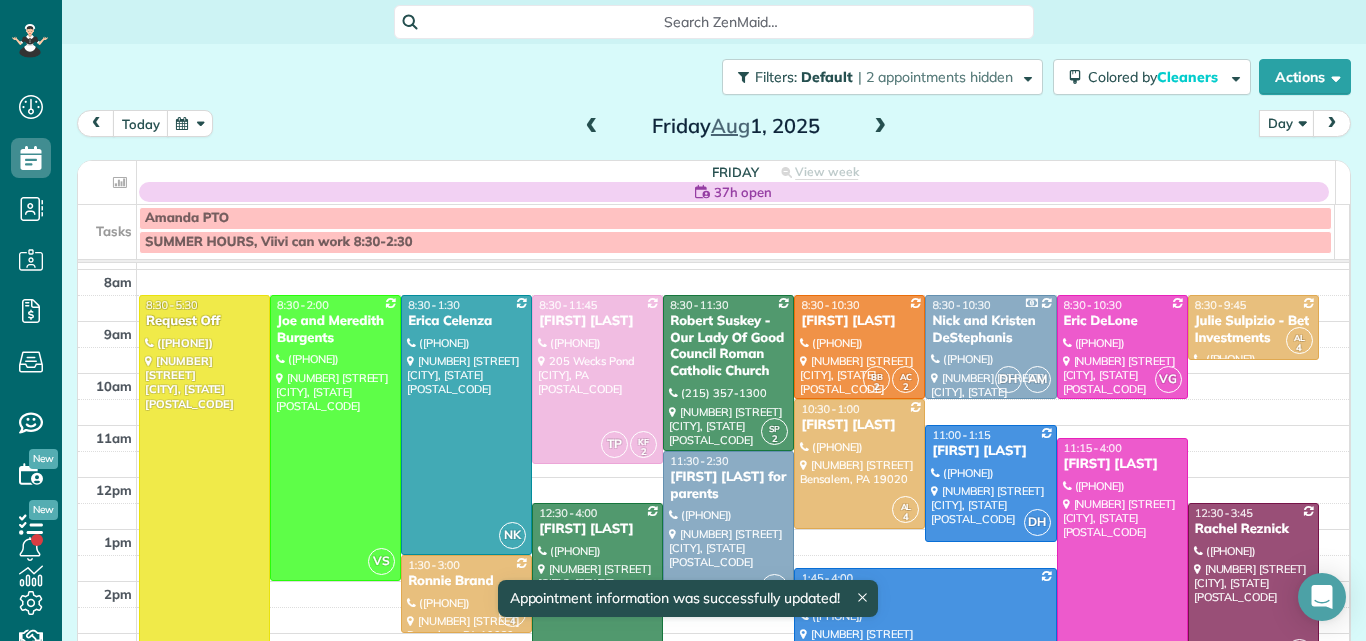 click on "[FIRST] [LAST]" at bounding box center [597, 529] 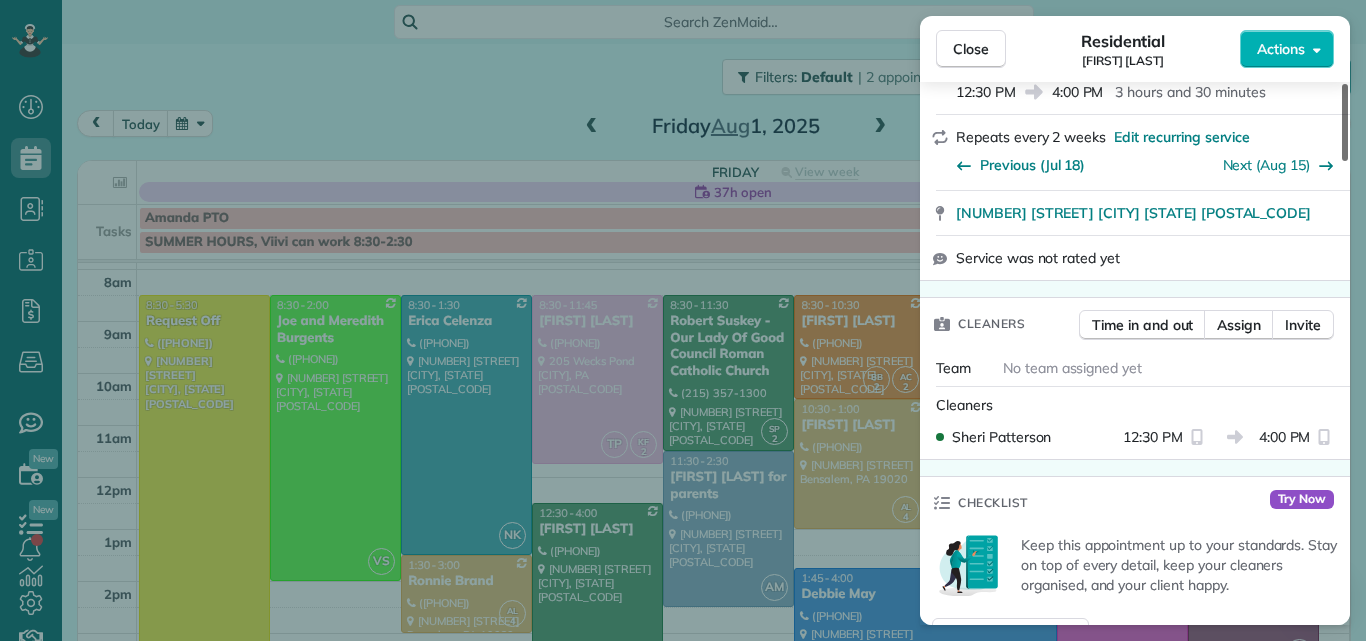 scroll, scrollTop: 497, scrollLeft: 0, axis: vertical 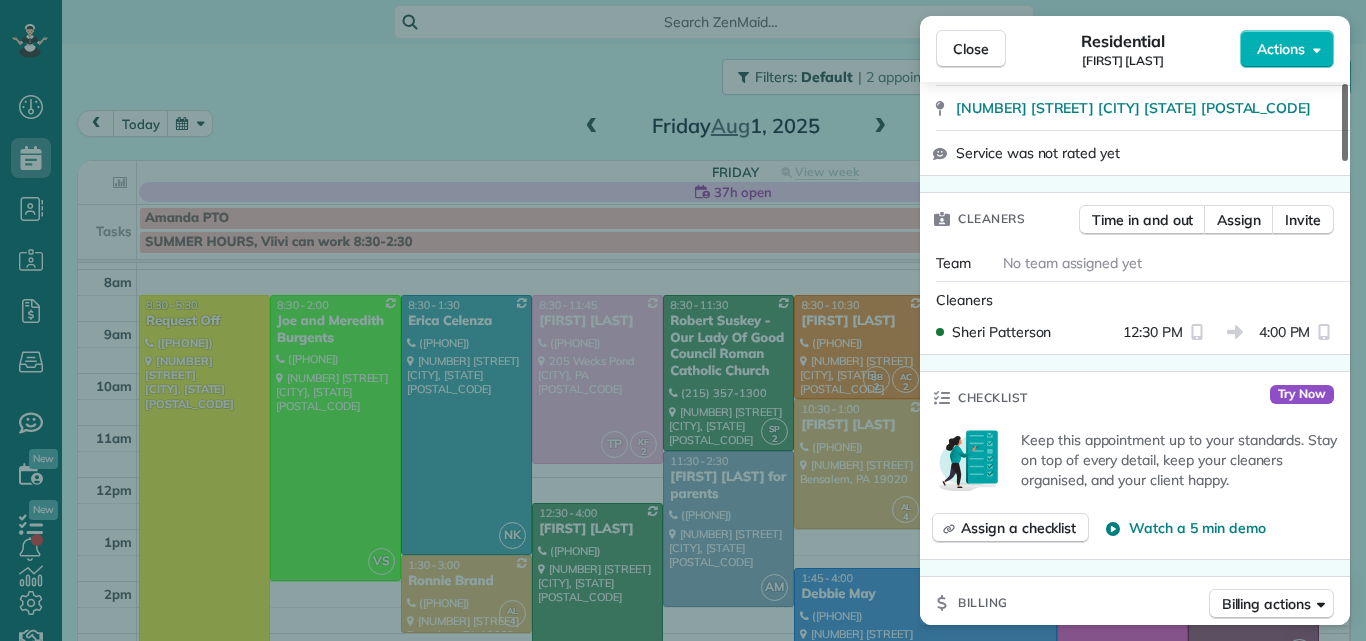drag, startPoint x: 1346, startPoint y: 133, endPoint x: 1338, endPoint y: 204, distance: 71.44928 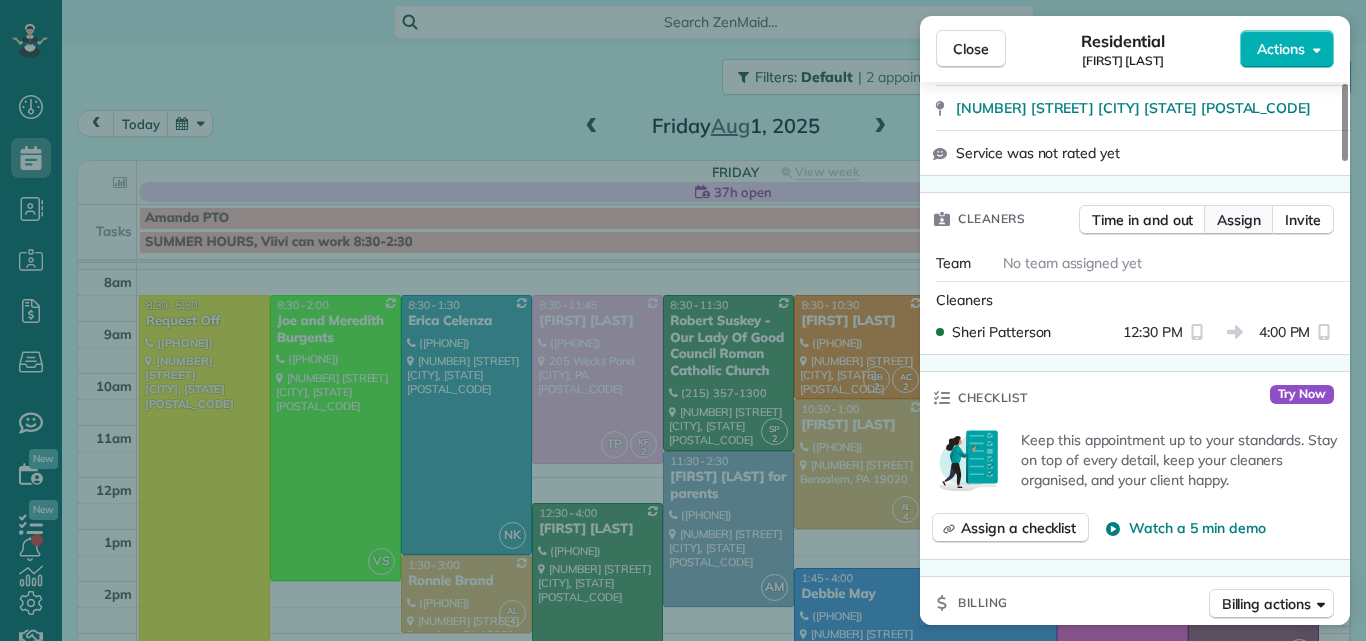 click on "Assign" at bounding box center [1239, 220] 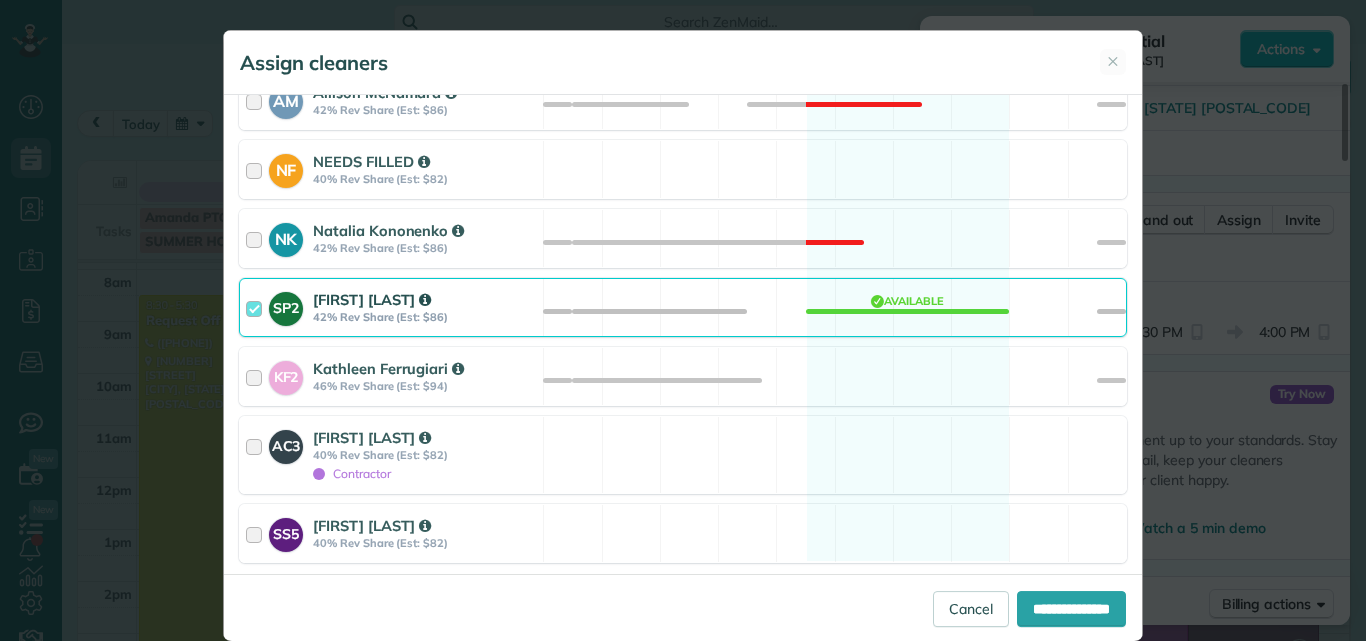 scroll, scrollTop: 1399, scrollLeft: 0, axis: vertical 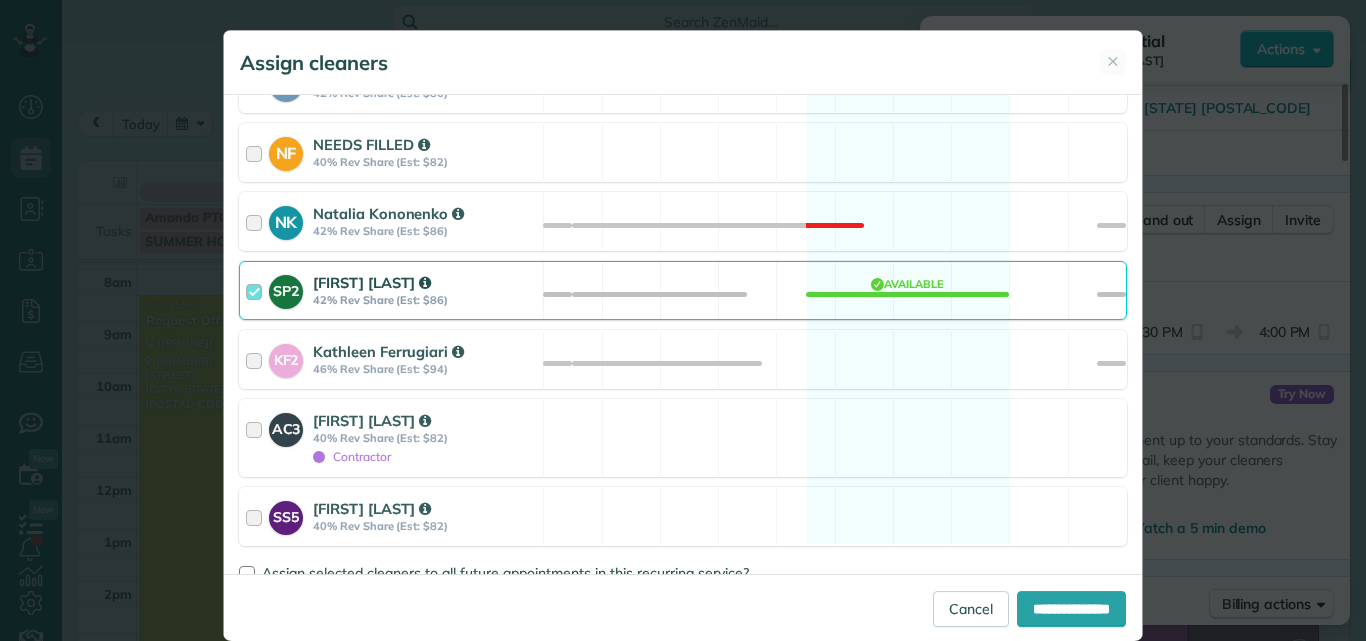 click at bounding box center (257, 290) 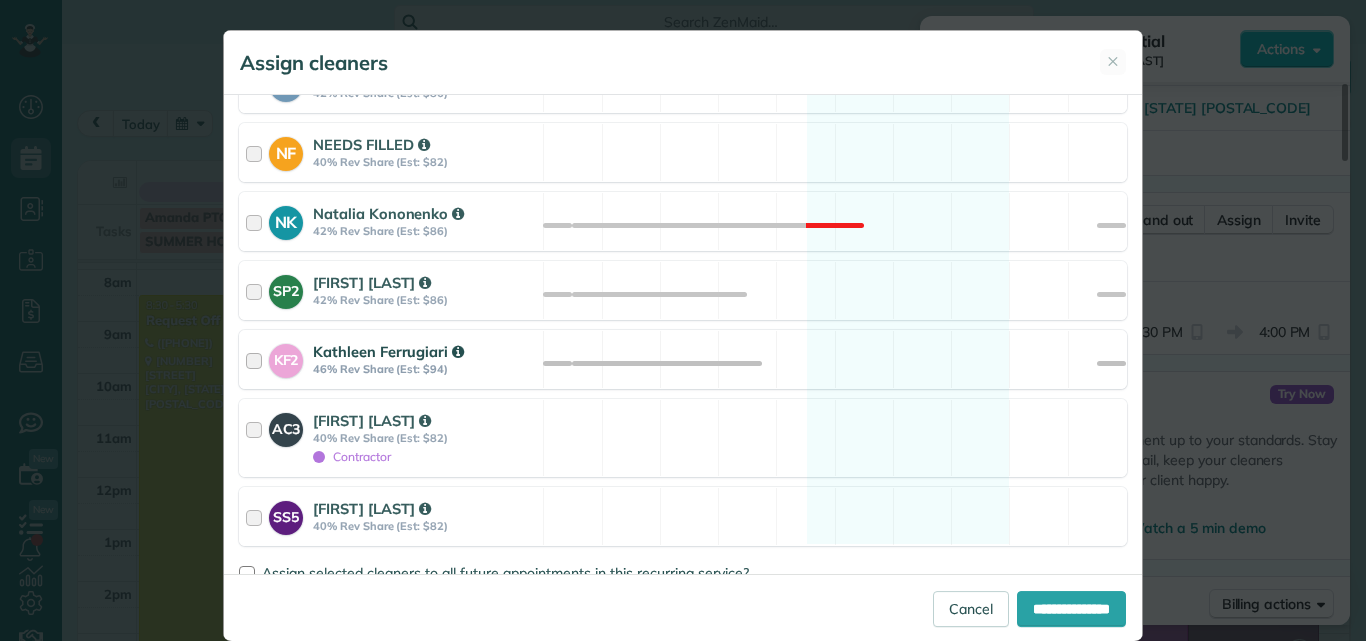 click at bounding box center (257, 359) 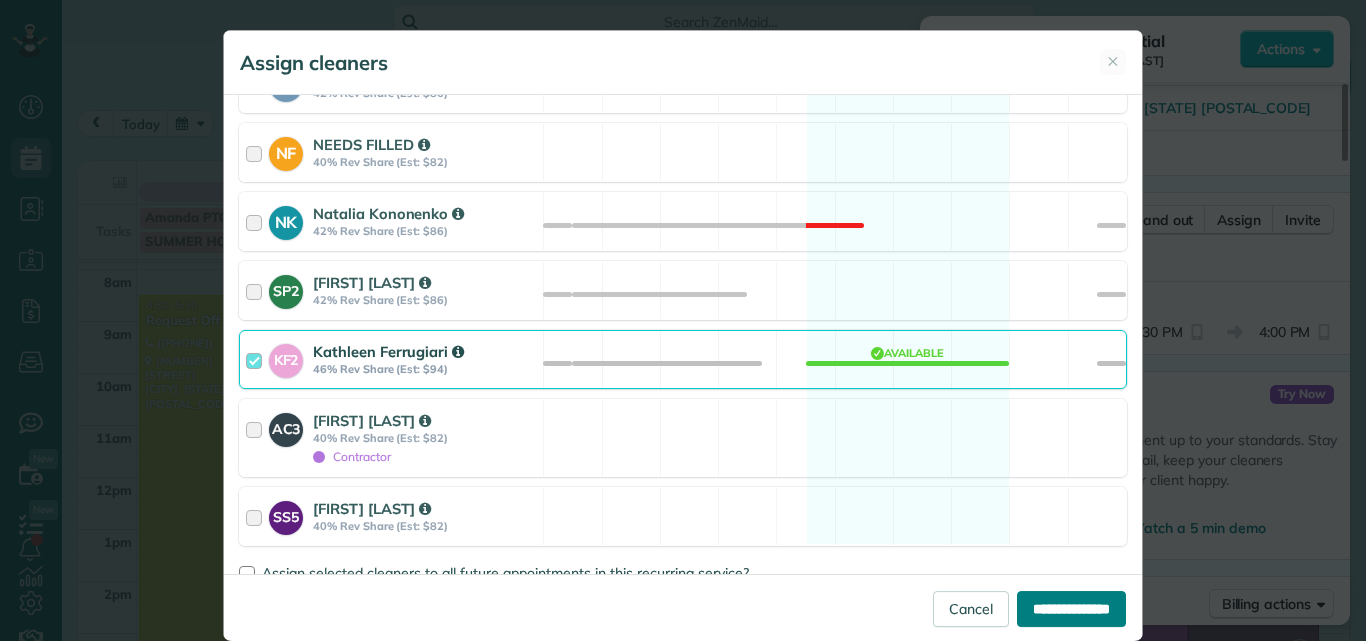 click on "**********" at bounding box center (1071, 609) 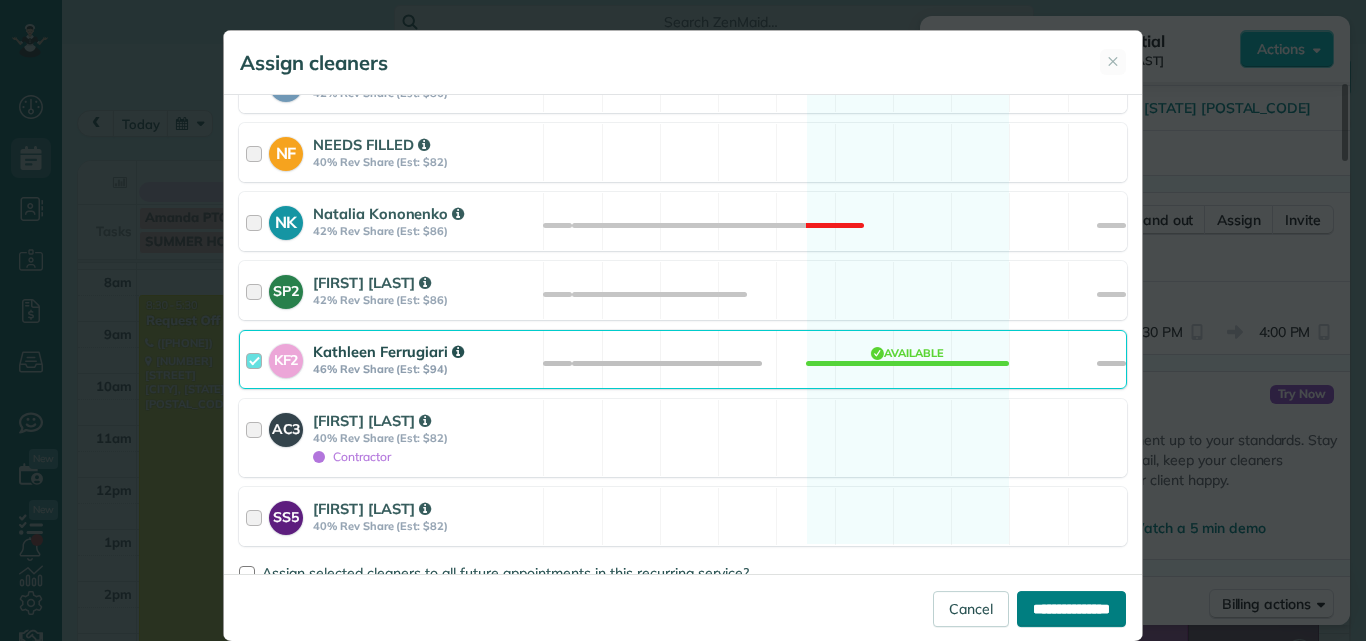 type on "**********" 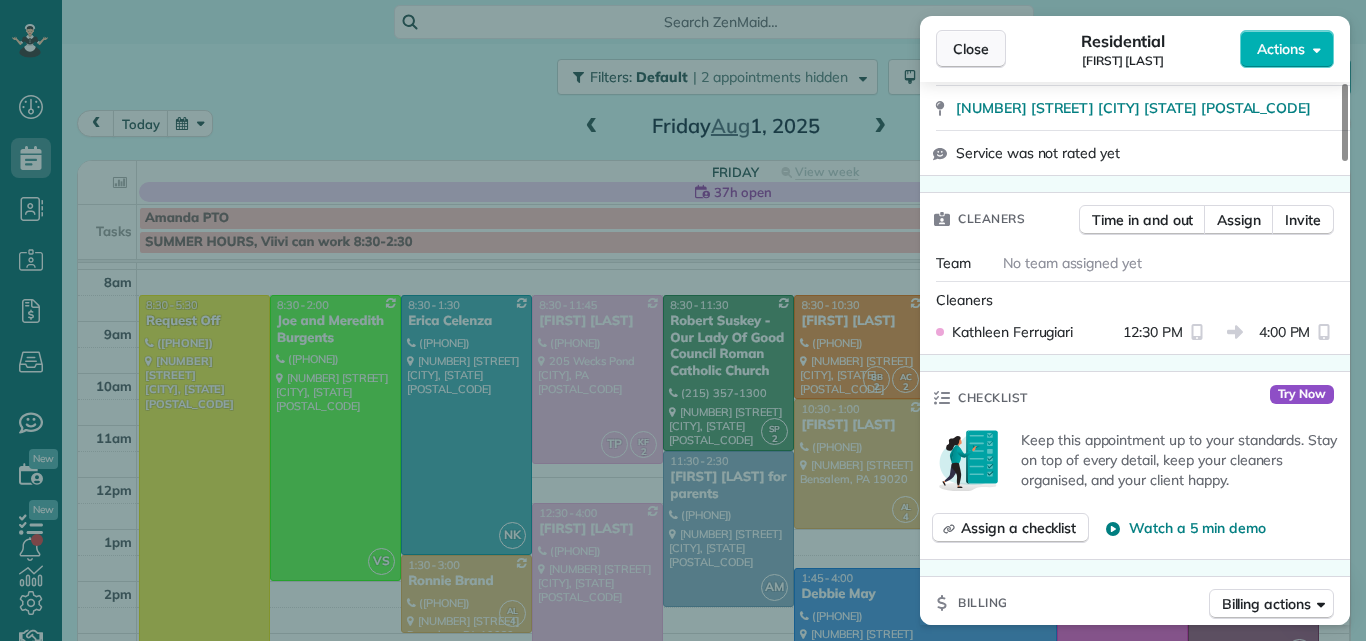 click on "Close" at bounding box center [971, 49] 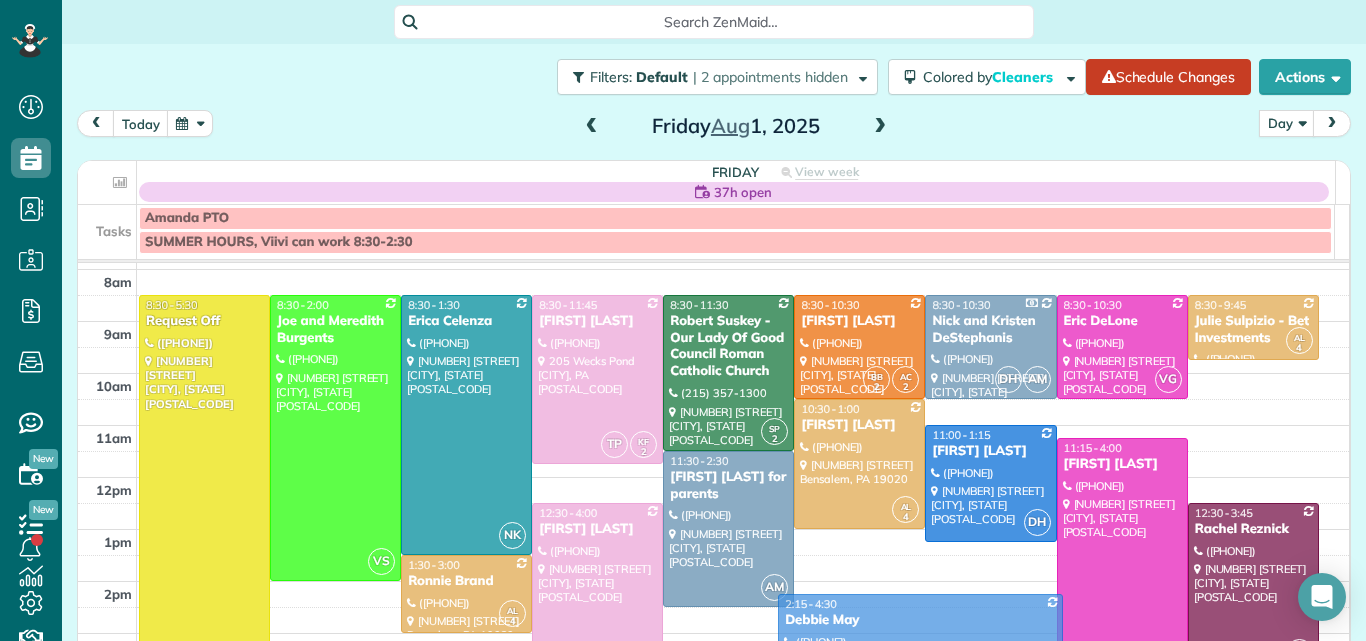 drag, startPoint x: 969, startPoint y: 607, endPoint x: 962, endPoint y: 627, distance: 21.189621 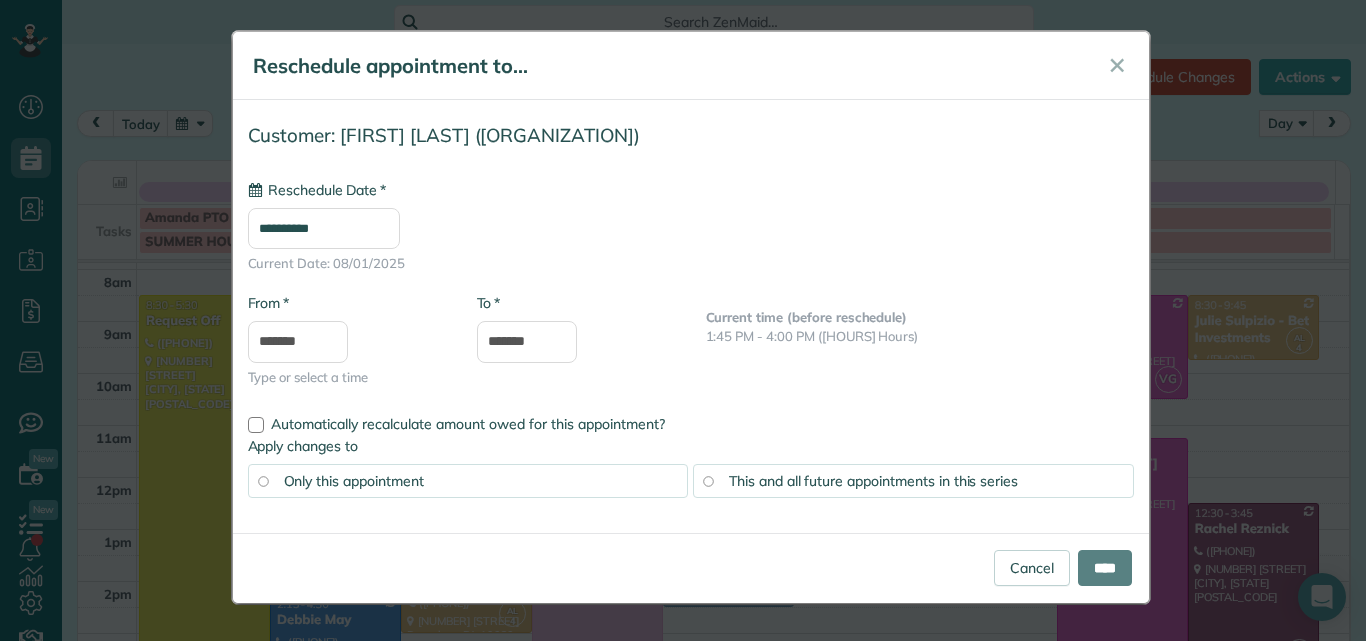 type on "**********" 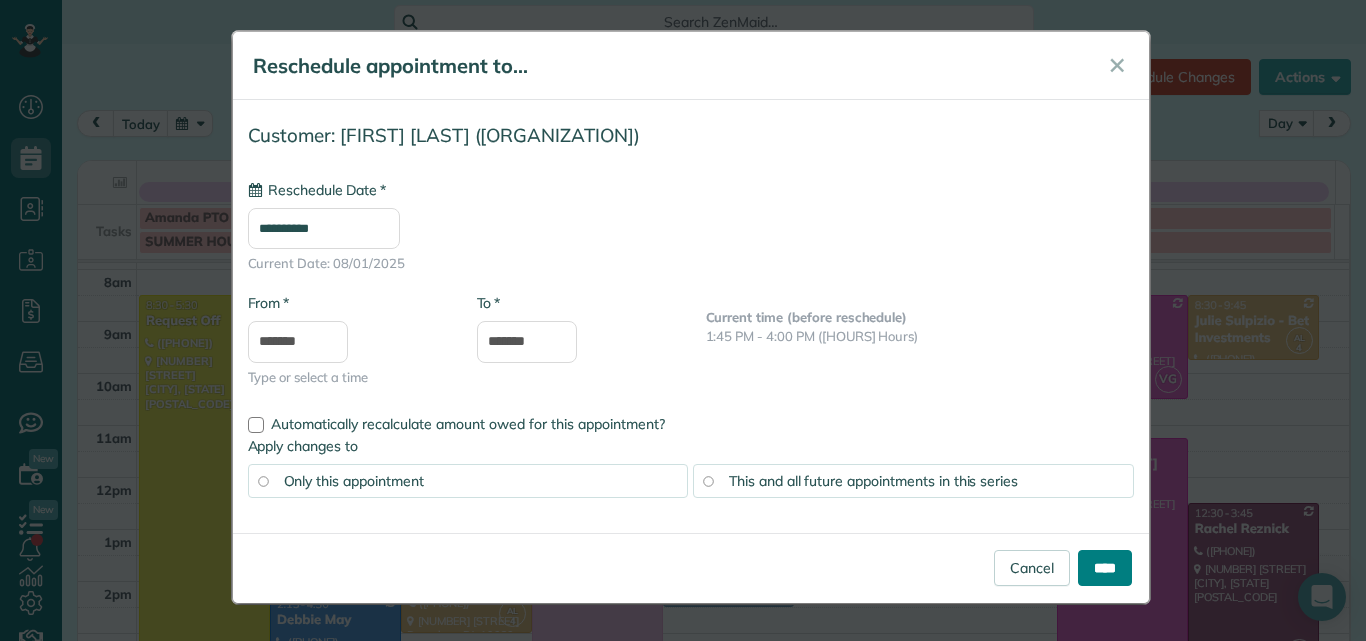 click on "****" at bounding box center (1105, 568) 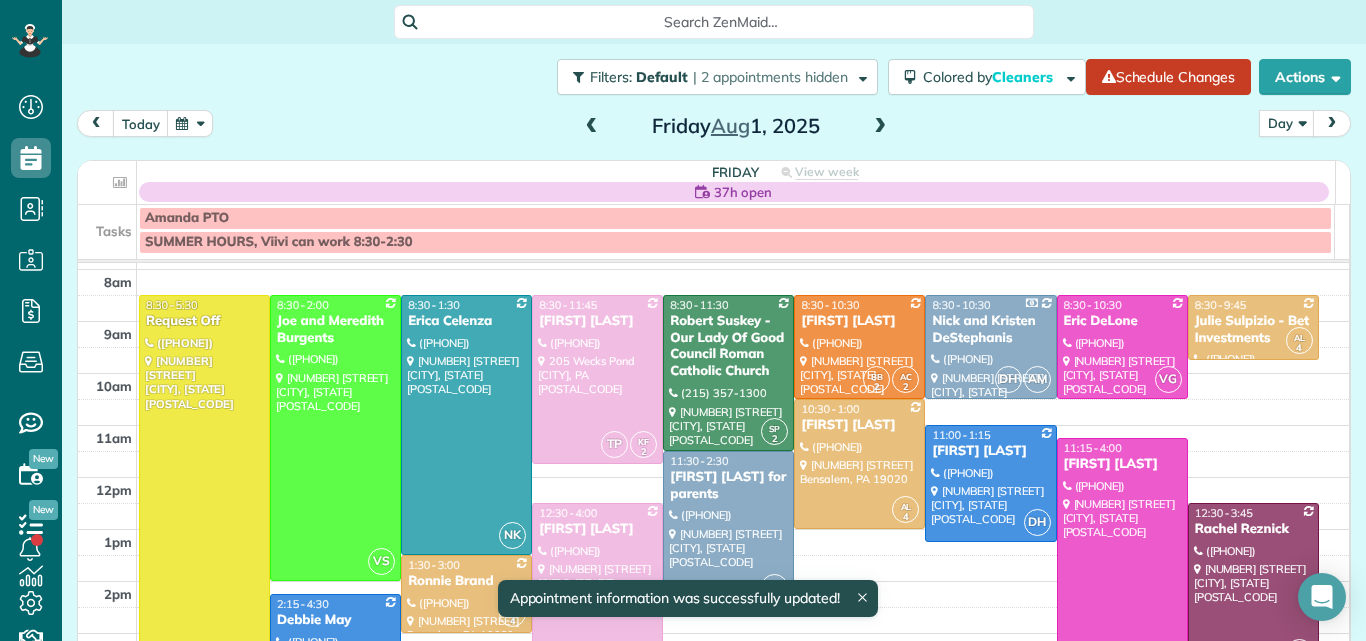 drag, startPoint x: 1337, startPoint y: 344, endPoint x: 1329, endPoint y: 379, distance: 35.902645 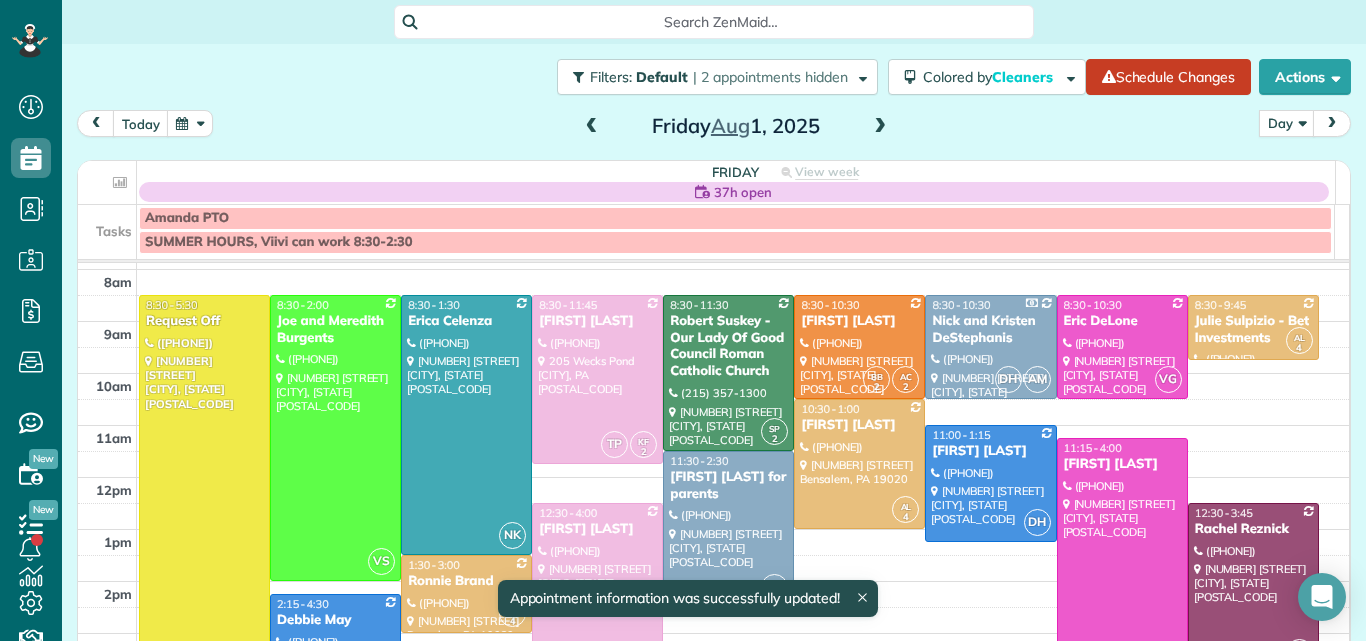 click on "Filters:   Default
|  2 appointments hidden
Colored by  Cleaners
Color by Cleaner
Color by Team
Color by Status
Color by Recurrence
Color by Paid/Unpaid
Filters  Default
Schedule Changes
Actions
Create Appointment
Create Task
Clock In/Out
Send Work Orders
Print Route Sheets
Today's Emails/Texts
View Metrics" at bounding box center (714, 322) 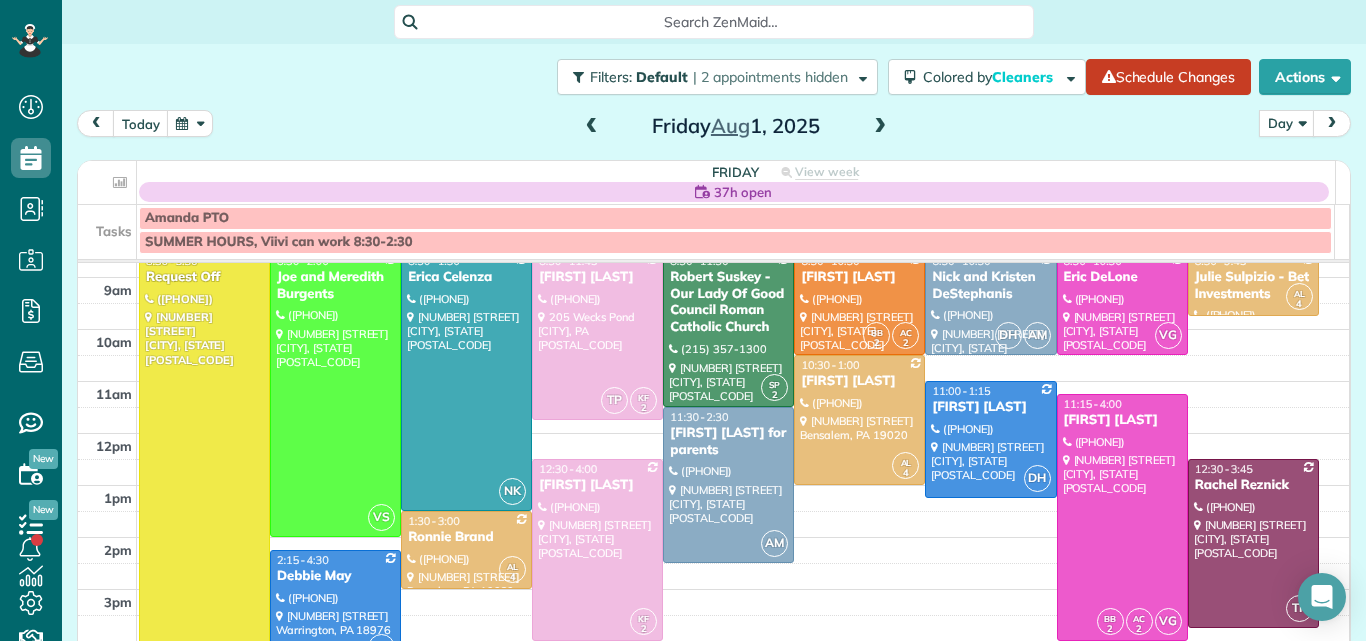 scroll, scrollTop: 105, scrollLeft: 0, axis: vertical 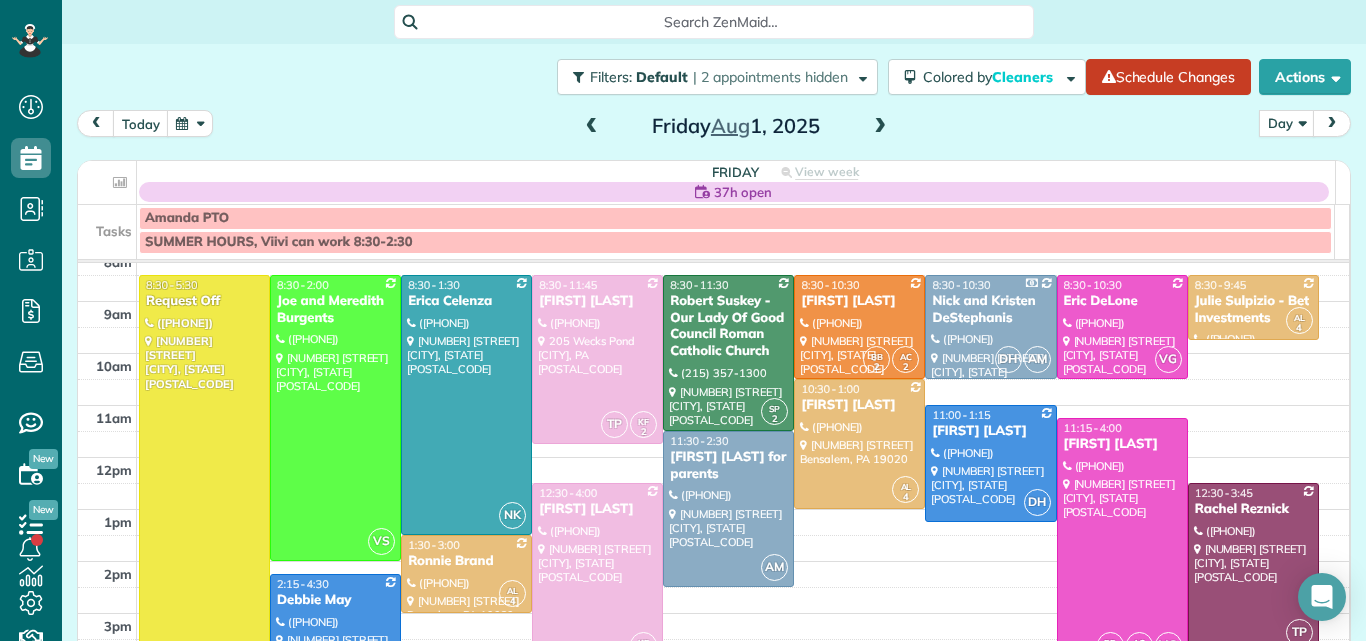 click on "2:15 - 4:30" at bounding box center (335, 584) 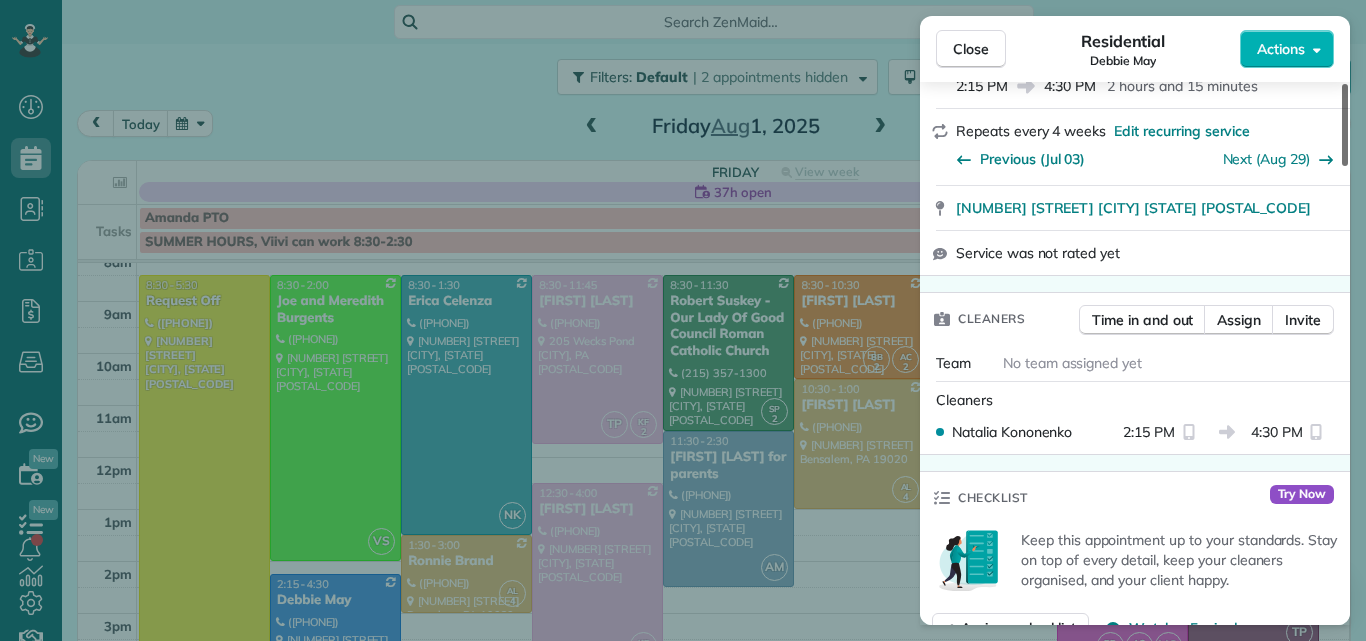 scroll, scrollTop: 353, scrollLeft: 0, axis: vertical 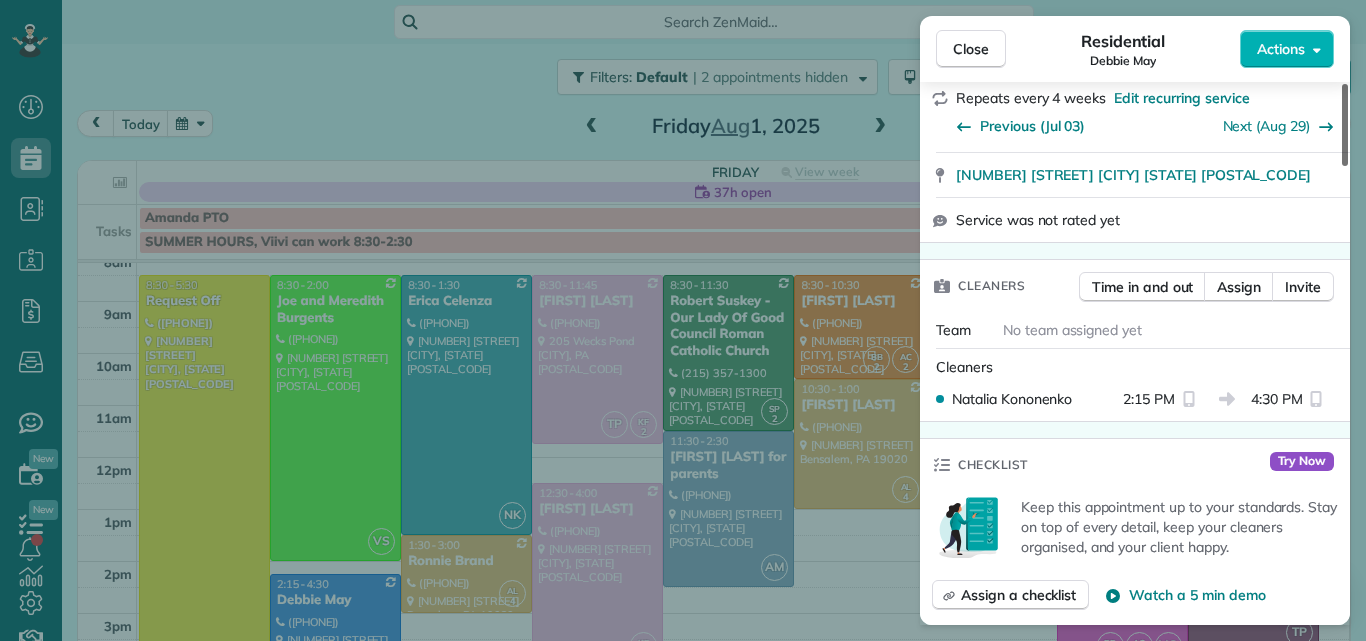 drag, startPoint x: 1346, startPoint y: 150, endPoint x: 1346, endPoint y: 203, distance: 53 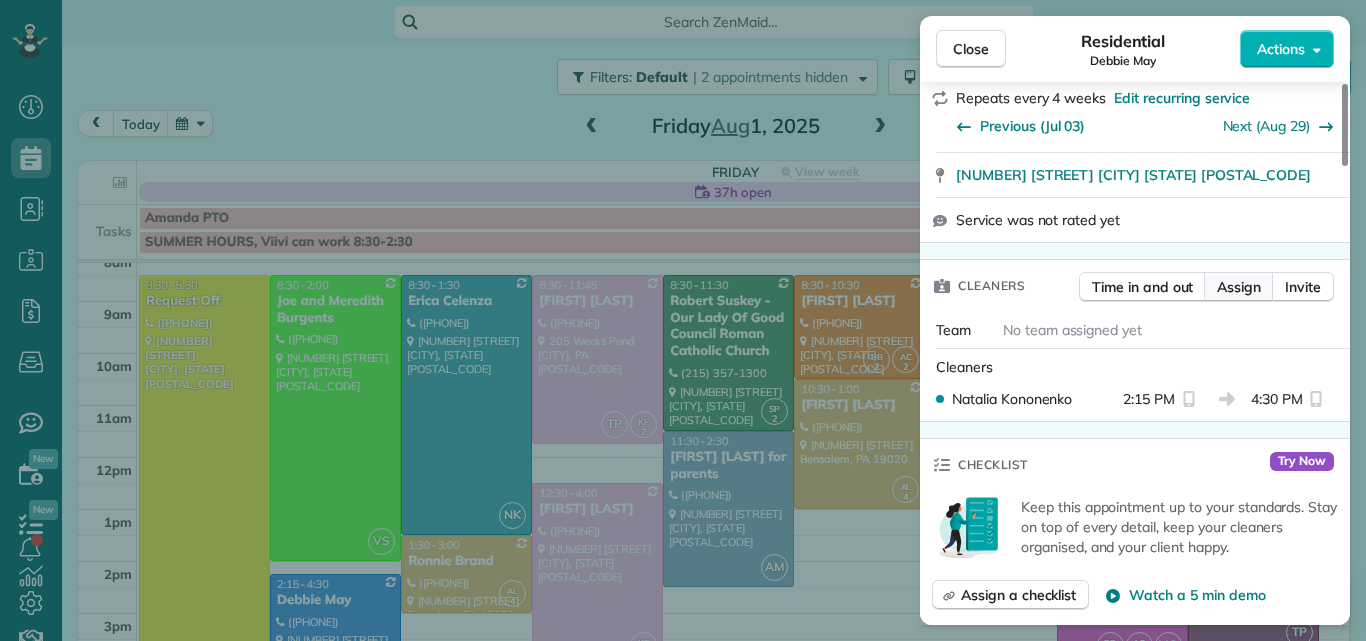 click on "Assign" at bounding box center [1239, 287] 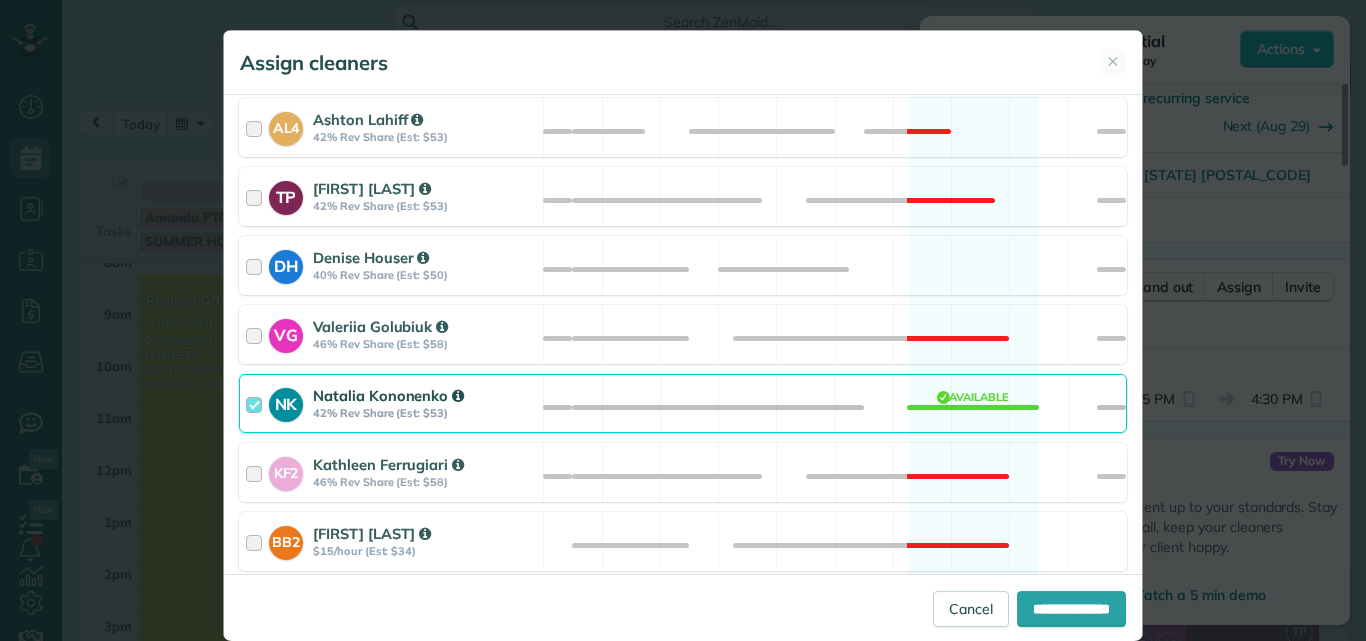 scroll, scrollTop: 1069, scrollLeft: 0, axis: vertical 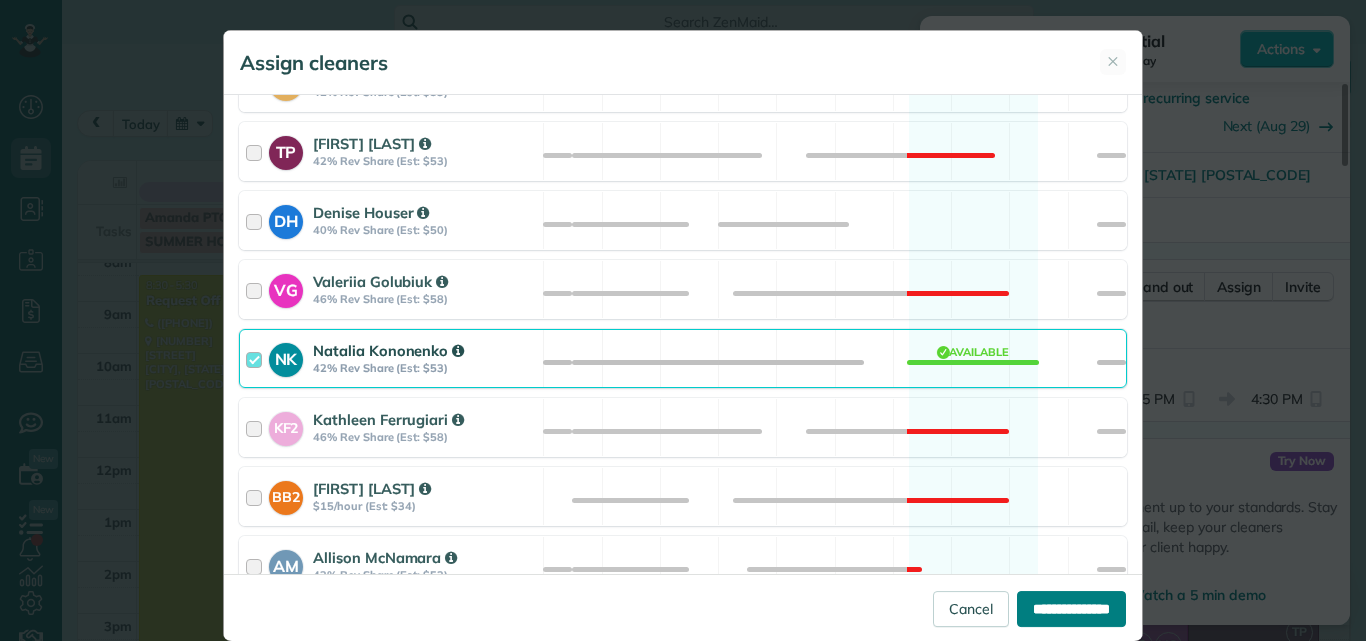 click on "**********" at bounding box center (1071, 609) 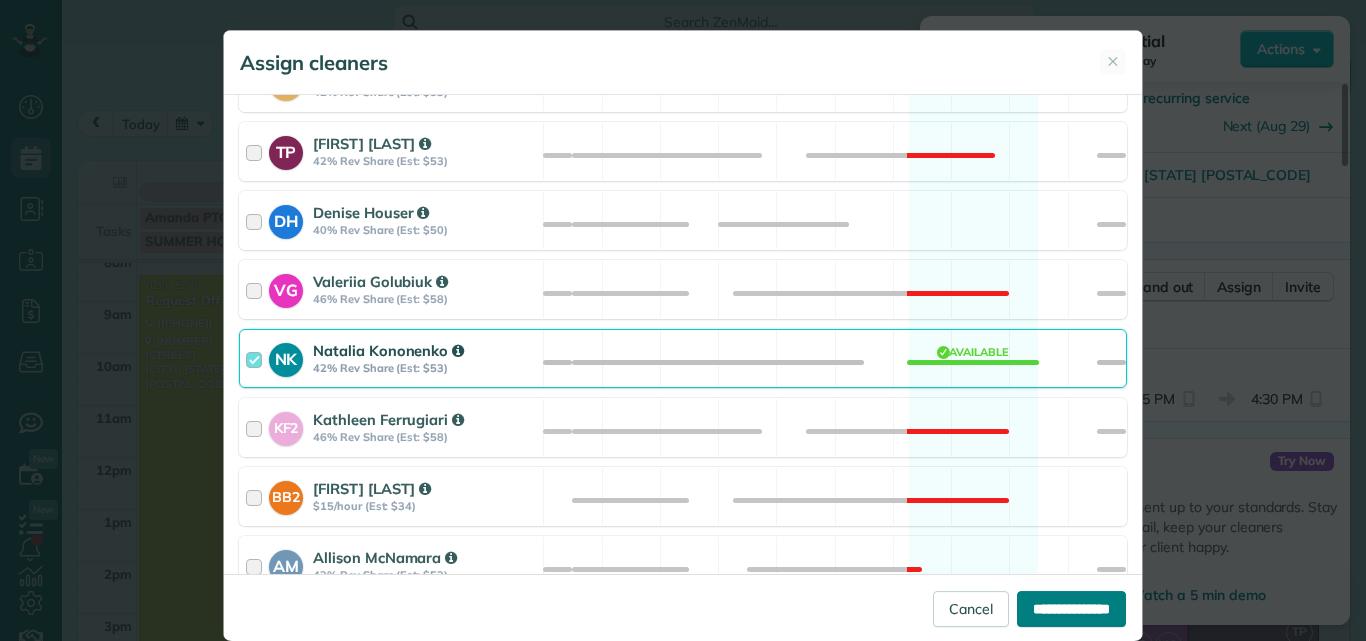 type on "**********" 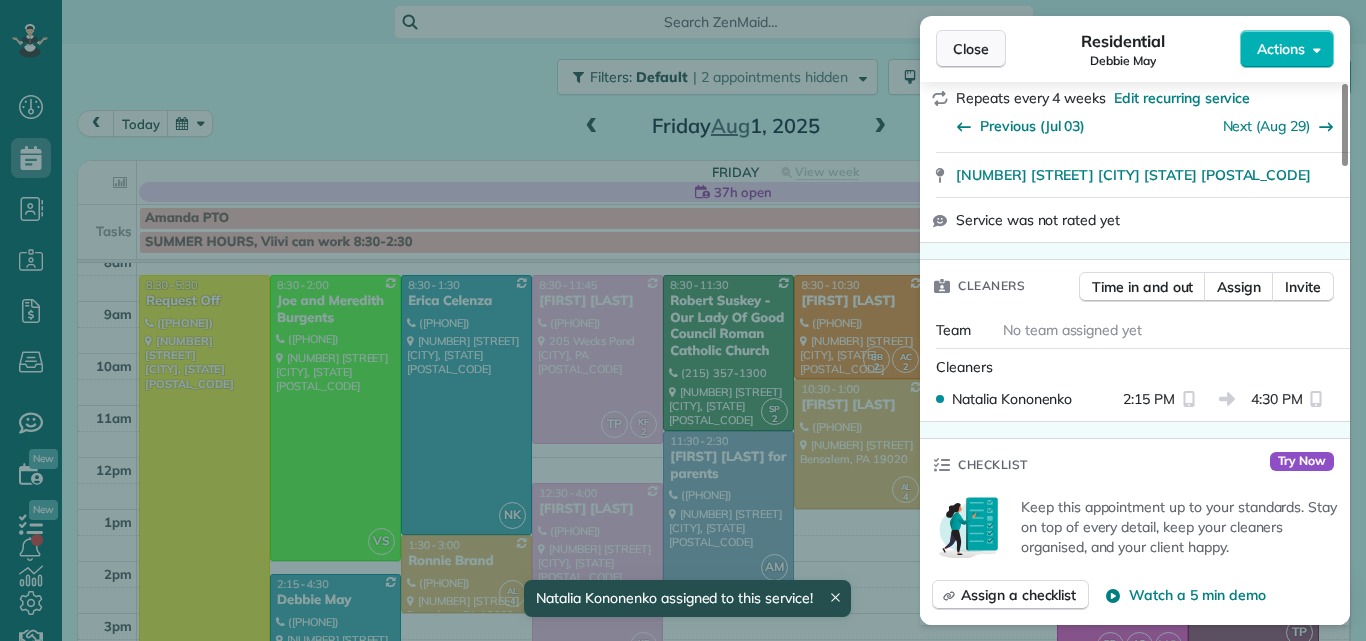 click on "Close" at bounding box center (971, 49) 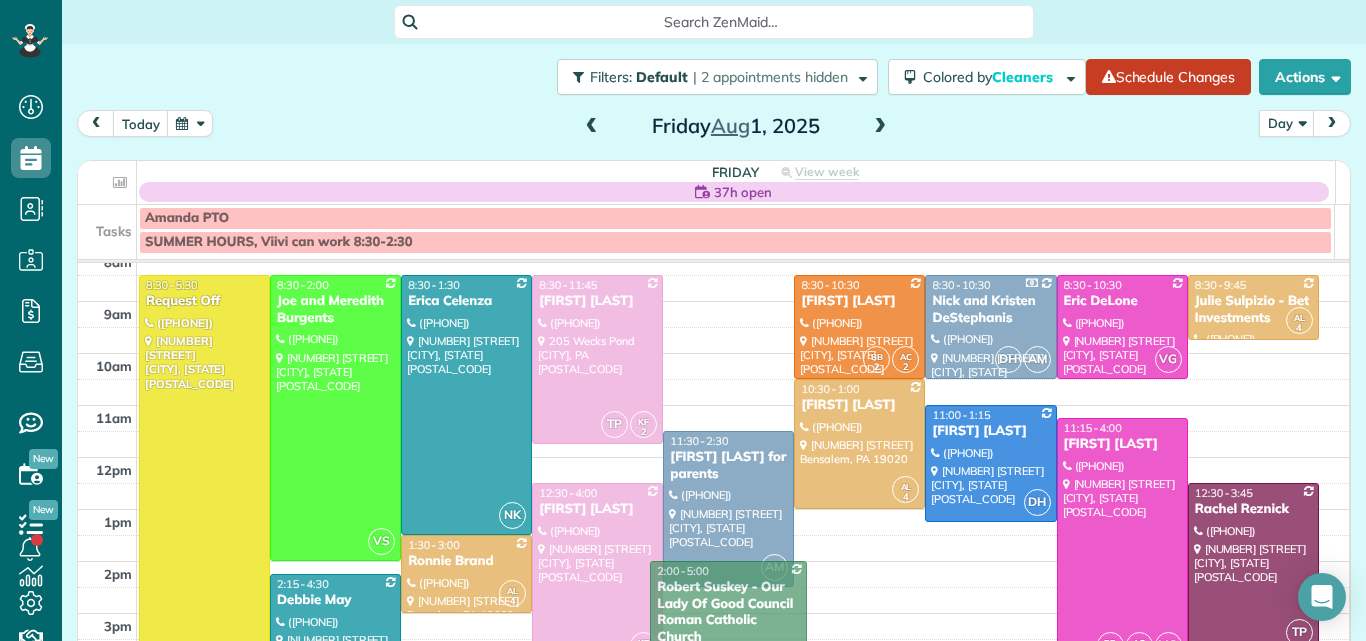 drag, startPoint x: 692, startPoint y: 292, endPoint x: 722, endPoint y: 575, distance: 284.58566 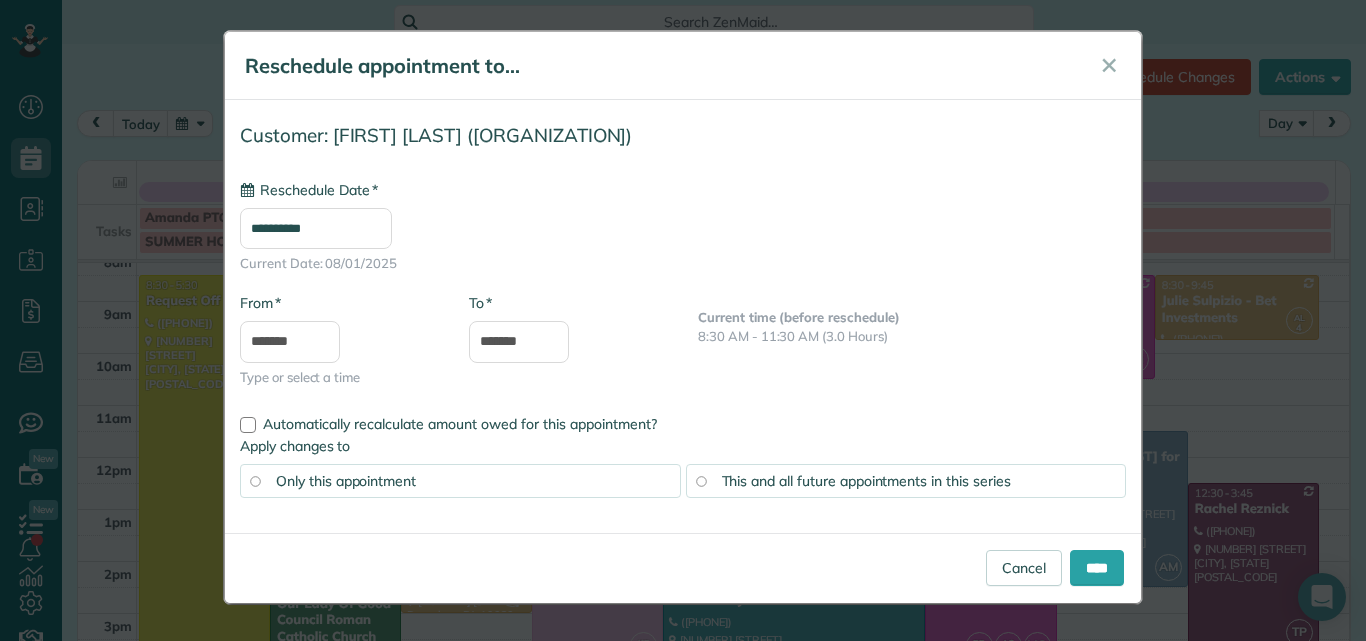 type on "**********" 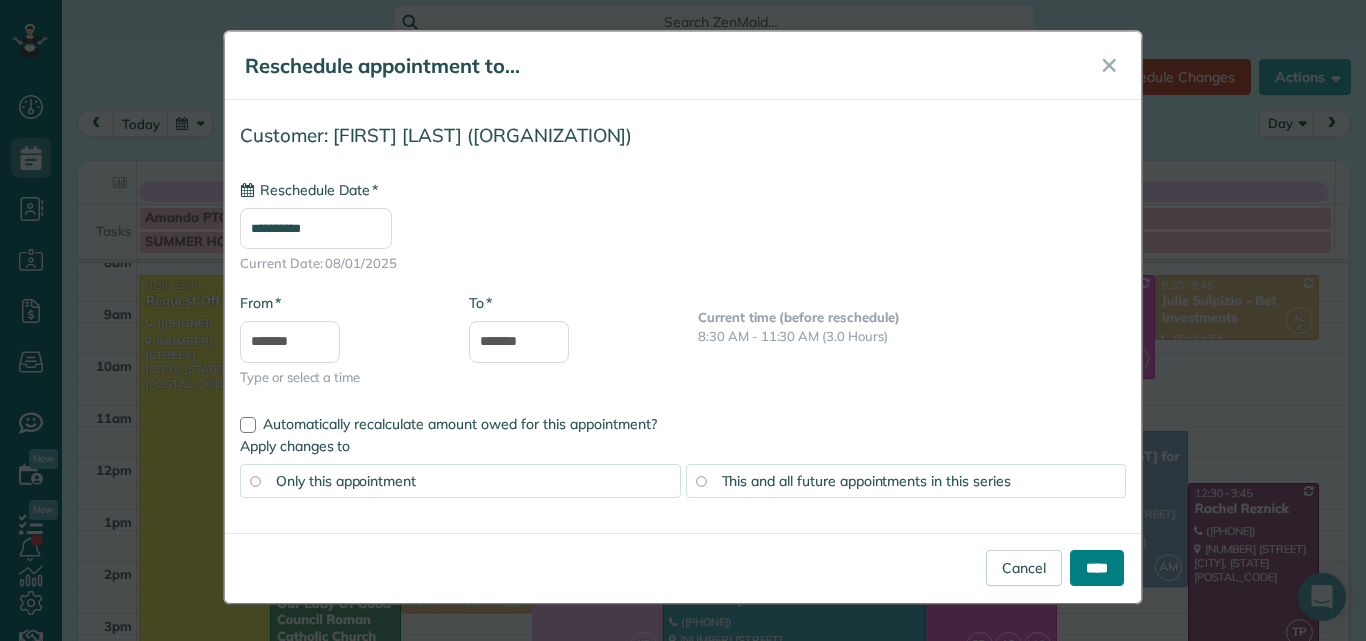 click on "****" at bounding box center [1097, 568] 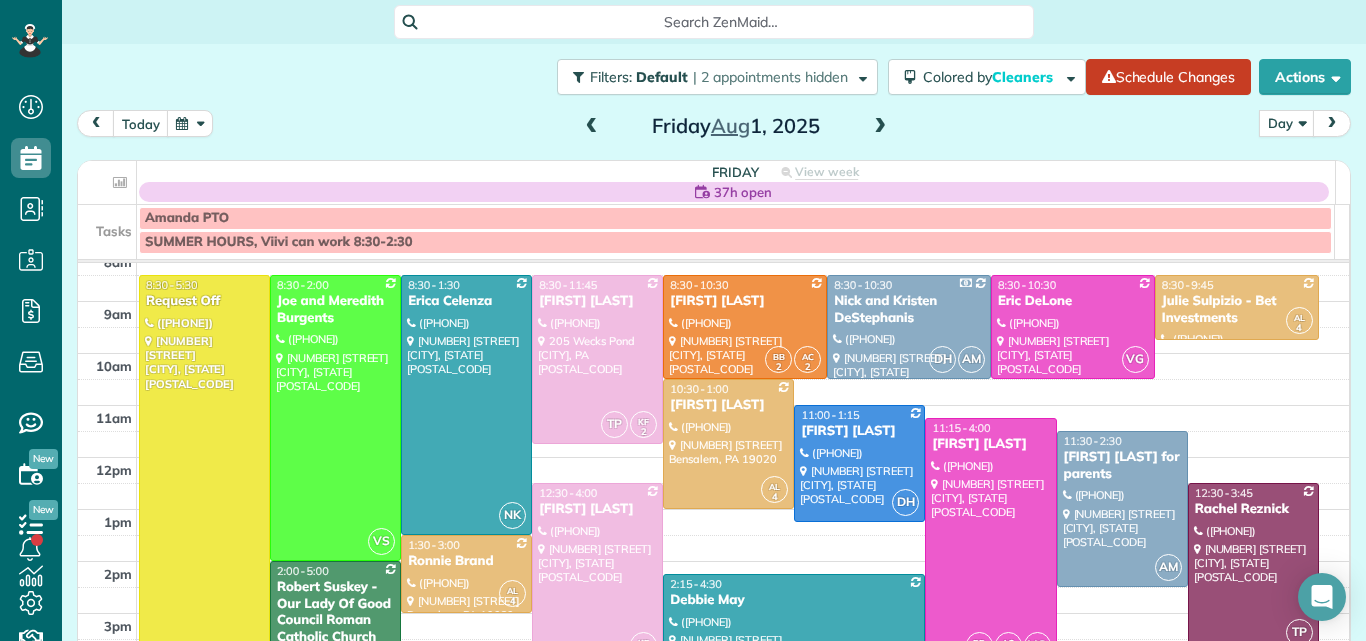 click on "Robert Suskey - Our Lady Of Good Council Roman Catholic Church" at bounding box center [335, 613] 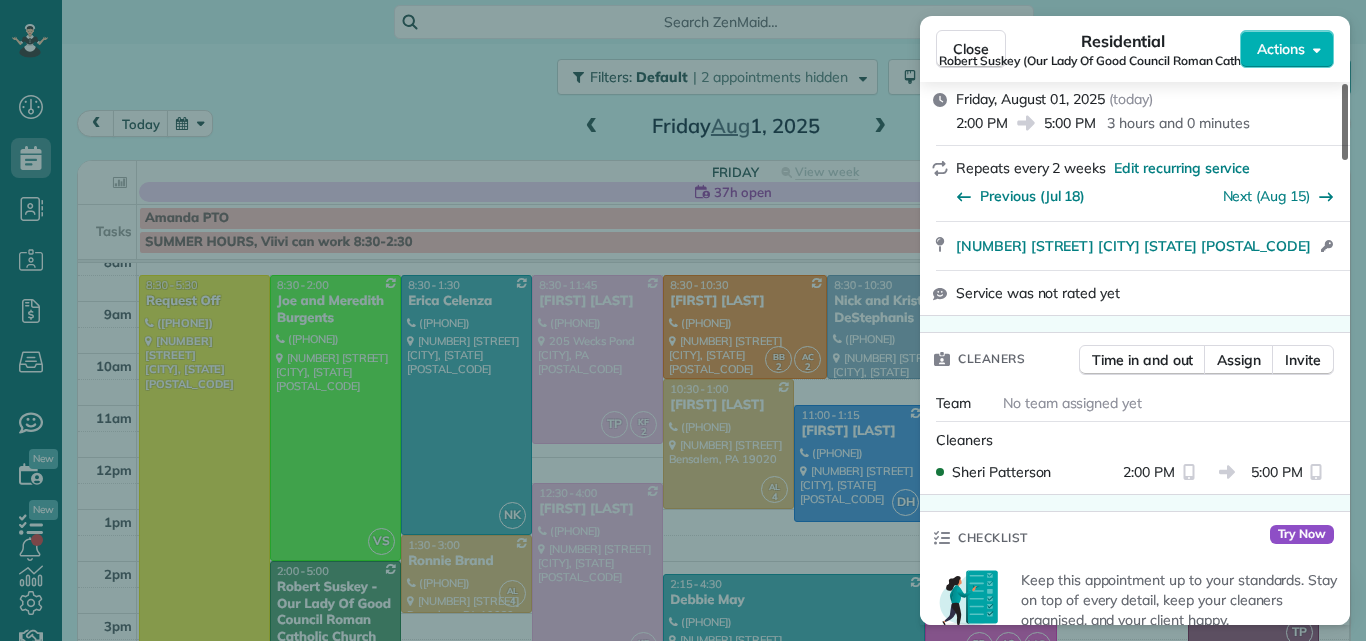 drag, startPoint x: 1344, startPoint y: 140, endPoint x: 1337, endPoint y: 201, distance: 61.400326 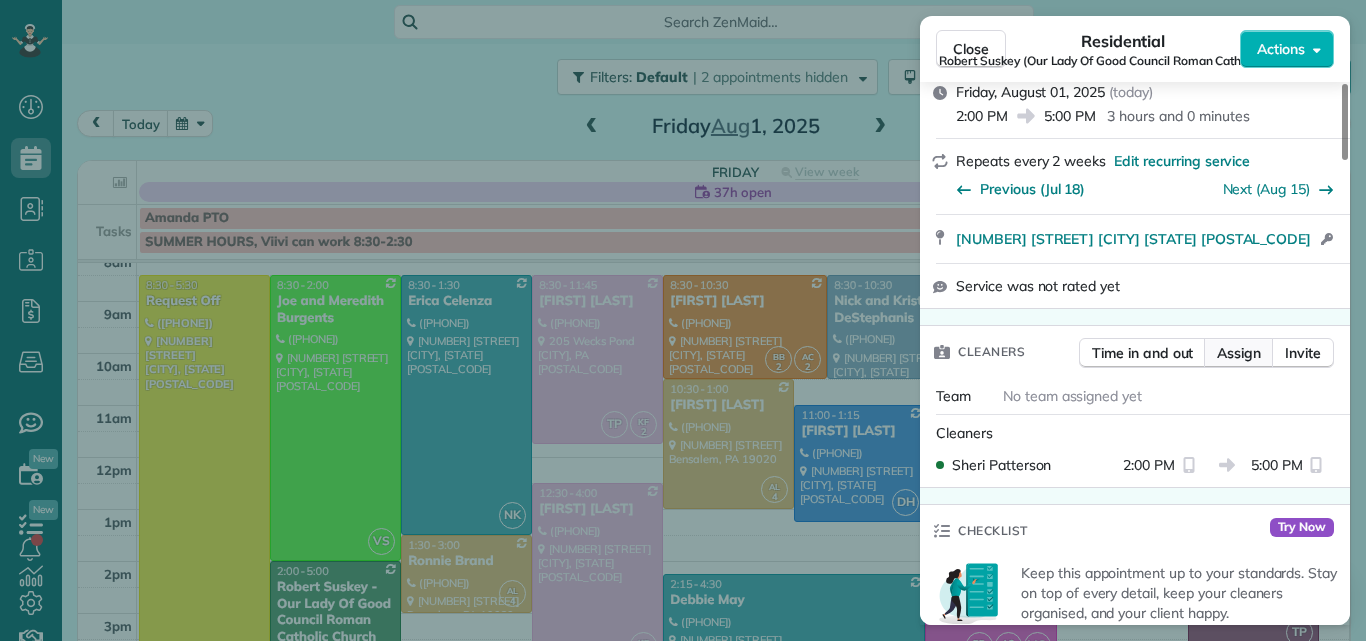 click on "Assign" at bounding box center [1239, 353] 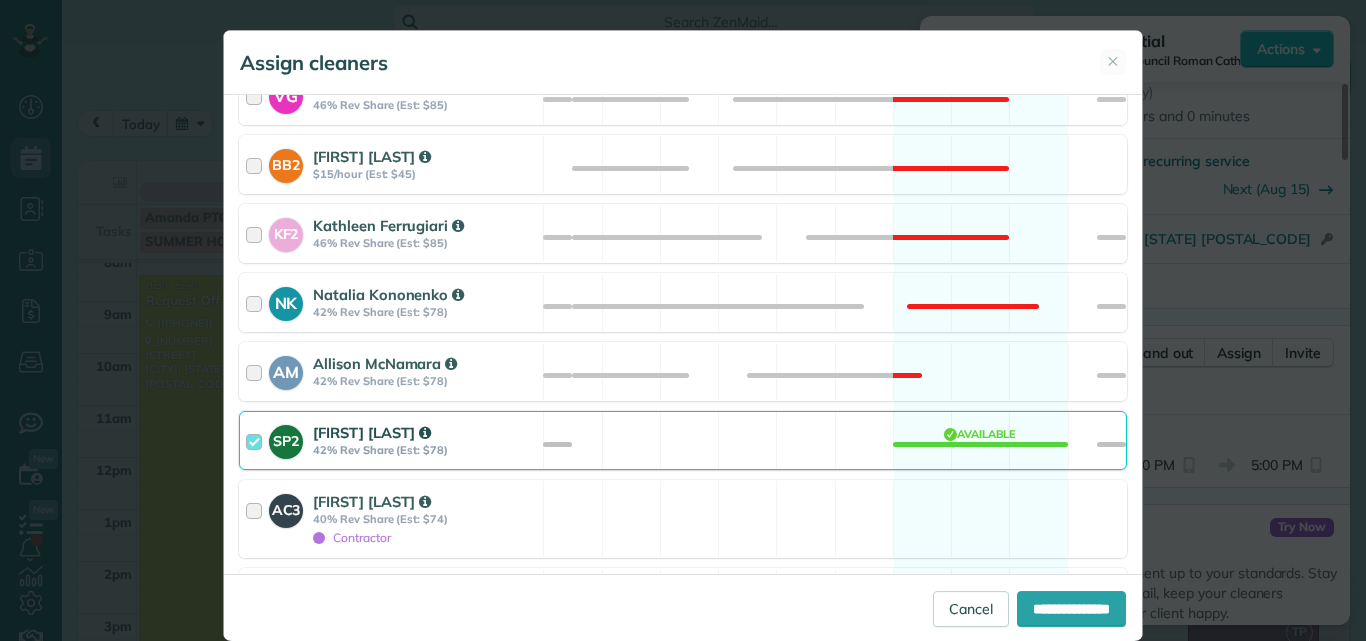 scroll, scrollTop: 1376, scrollLeft: 0, axis: vertical 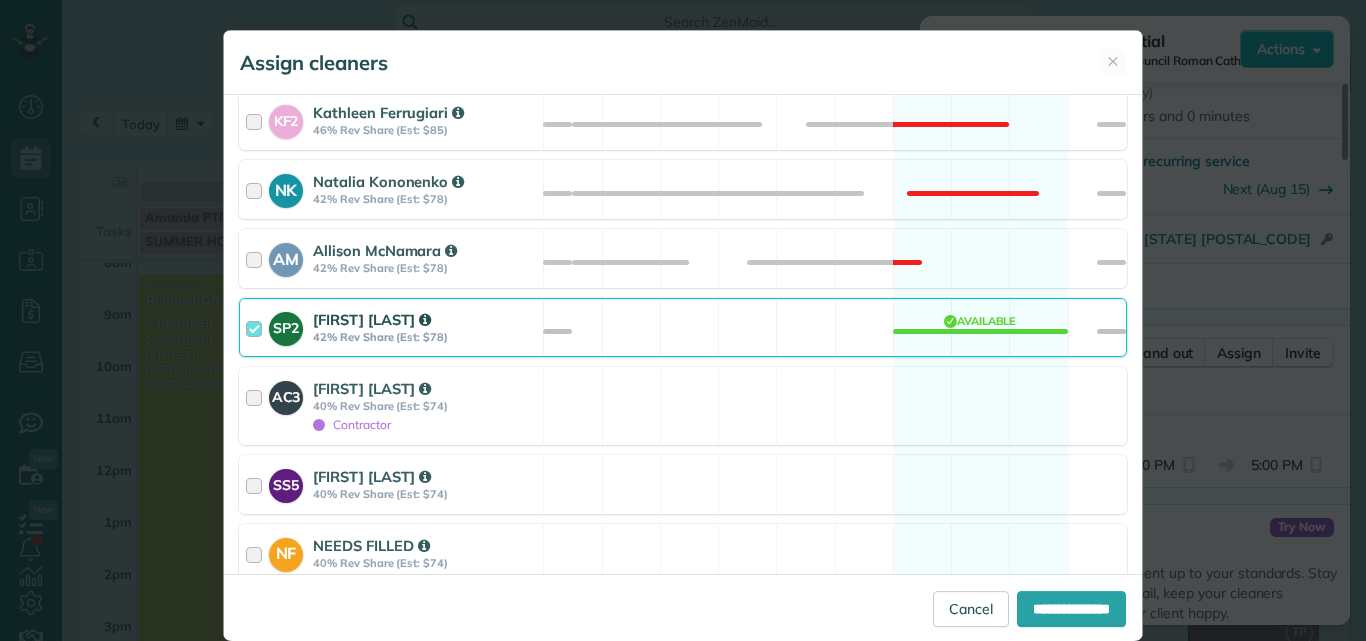 click at bounding box center (257, 327) 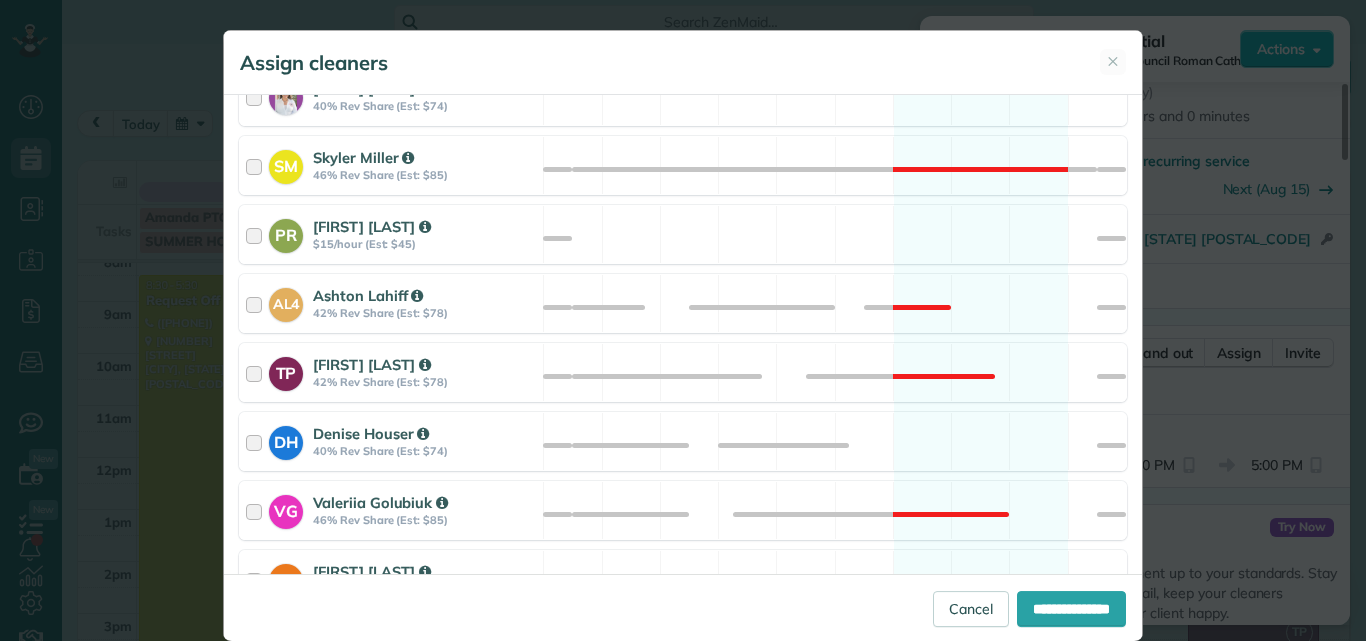 scroll, scrollTop: 880, scrollLeft: 0, axis: vertical 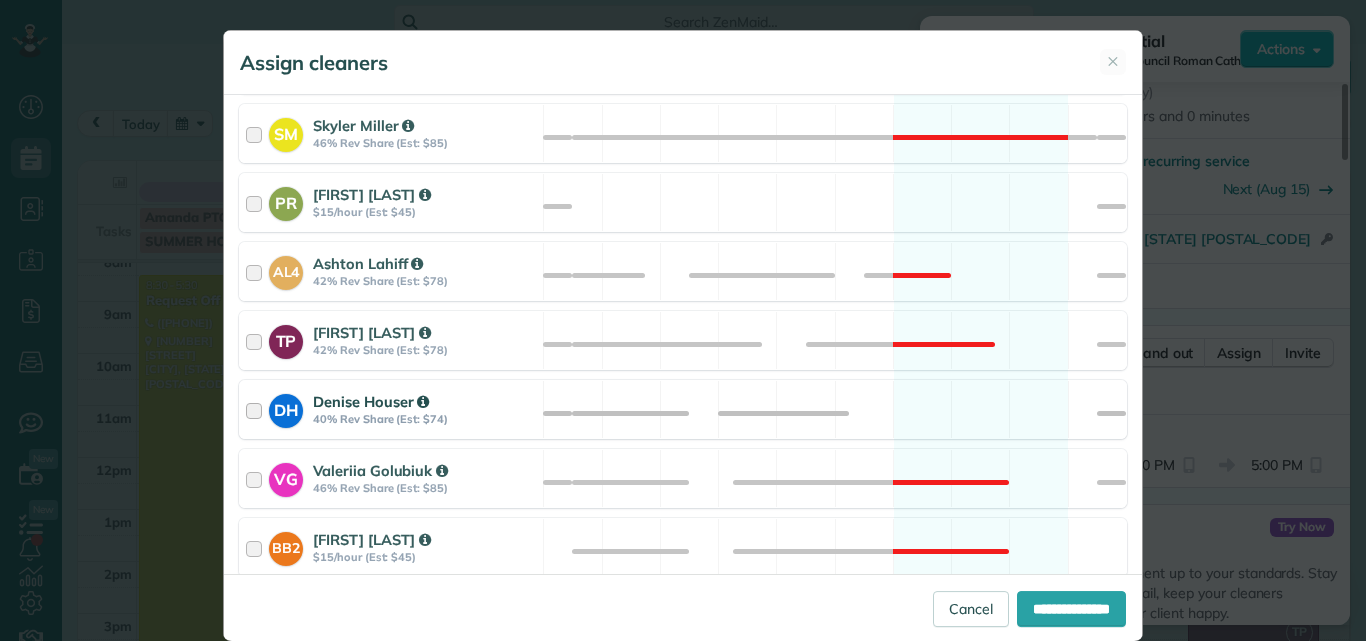 click at bounding box center (257, 409) 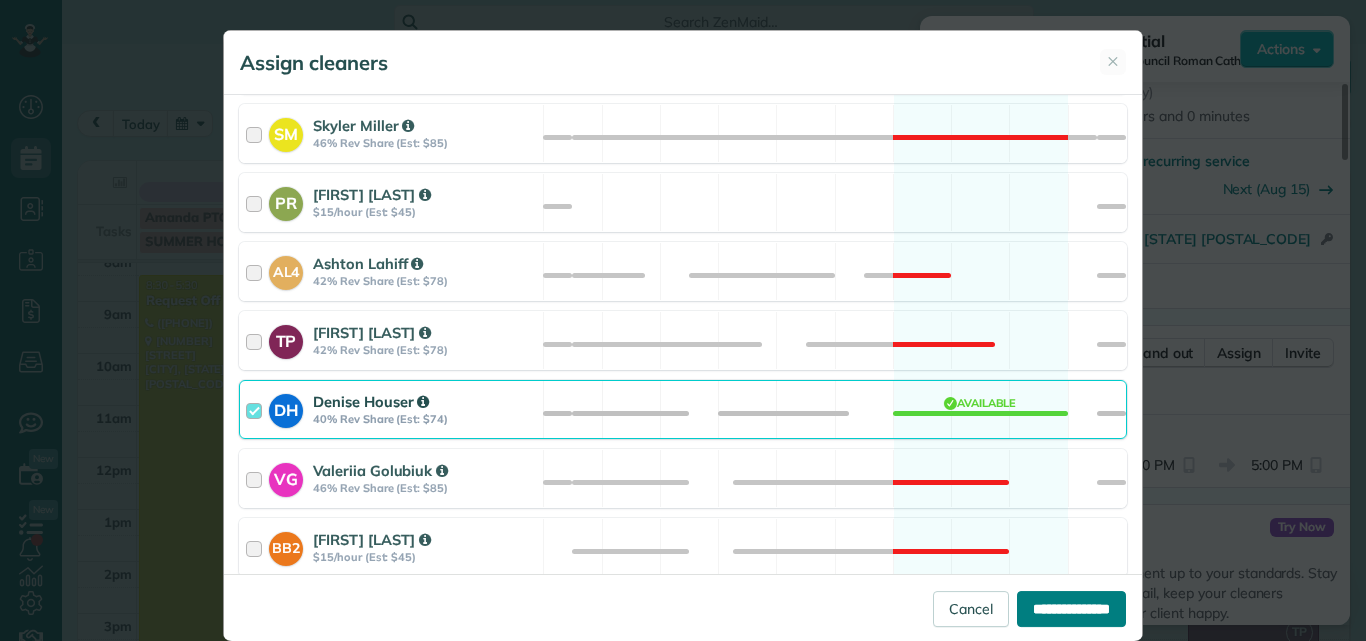 click on "**********" at bounding box center [1071, 609] 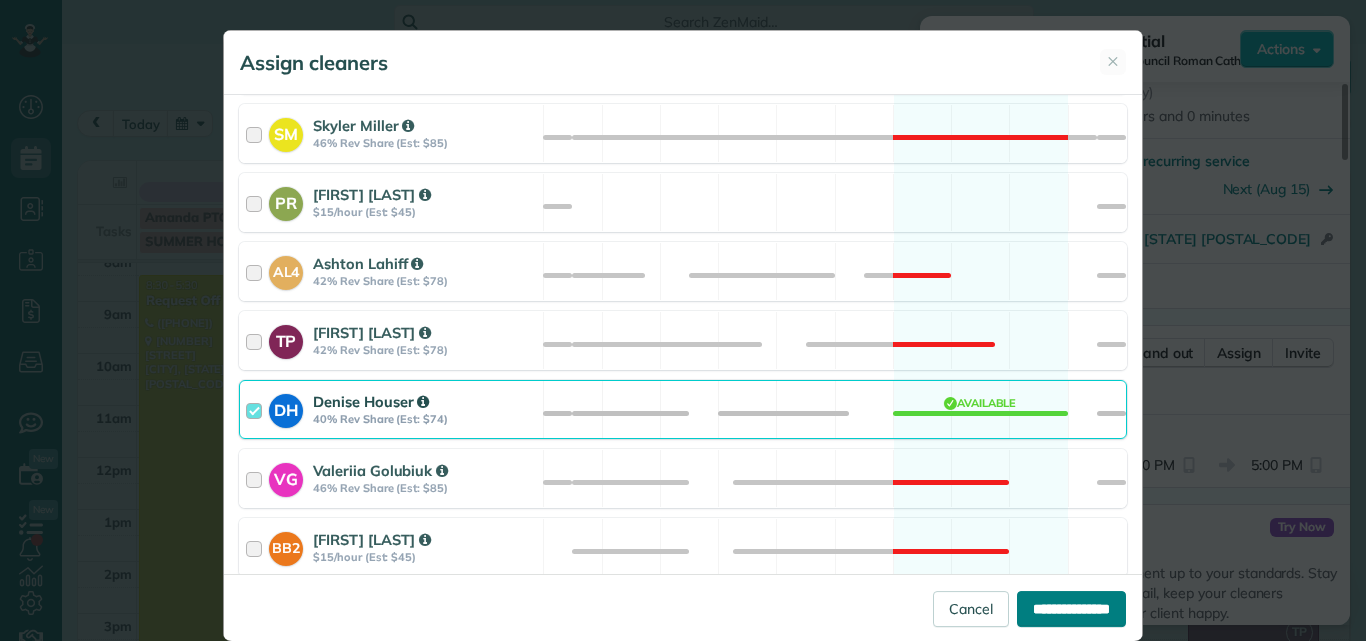 type on "**********" 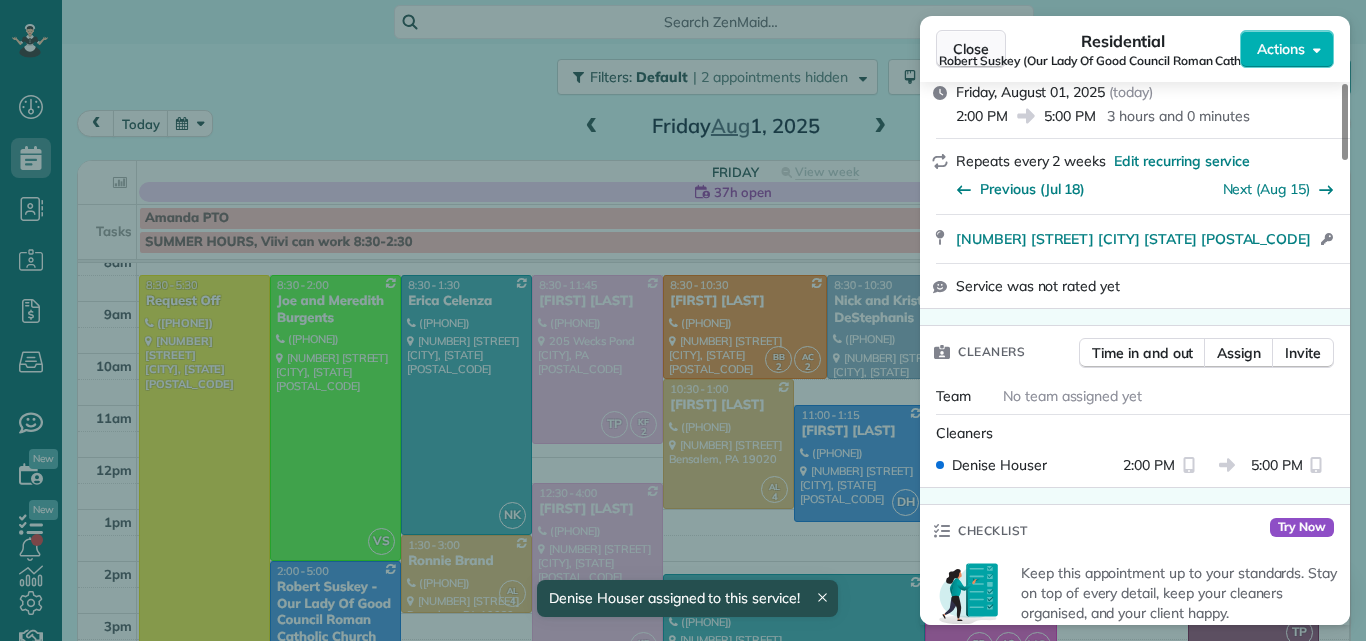 click on "Close" at bounding box center (971, 49) 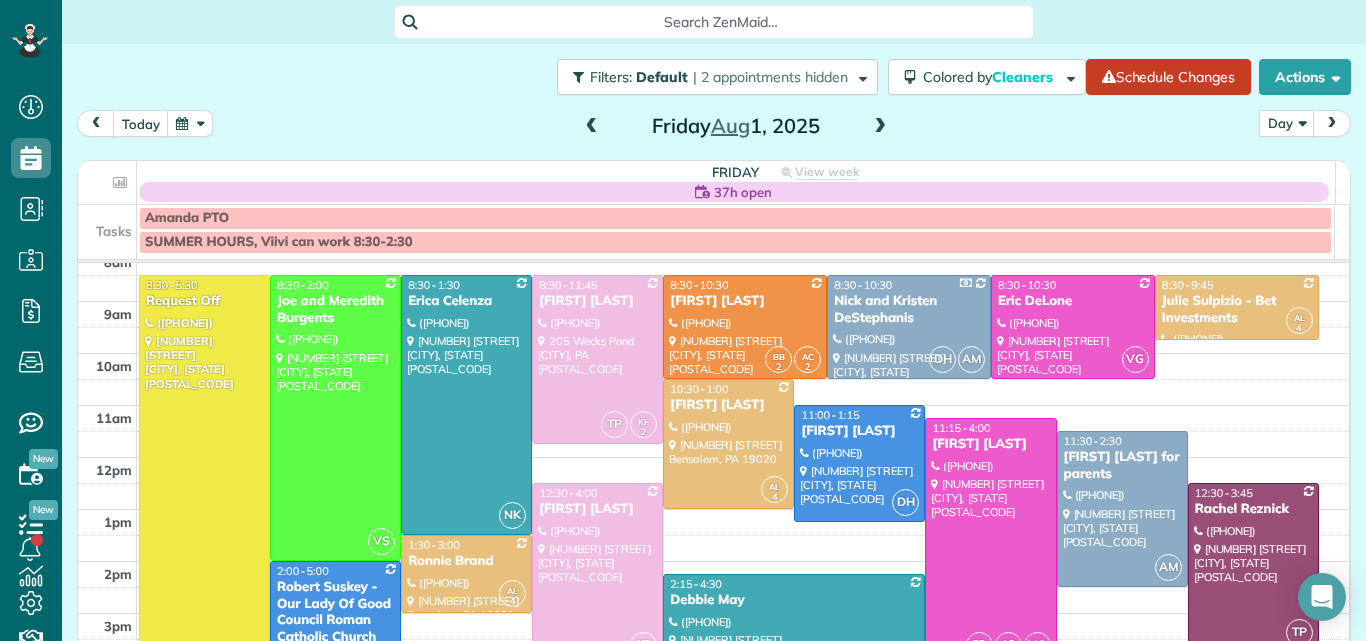click on "Robert Suskey - Our Lady Of Good Council Roman Catholic Church" at bounding box center [335, 613] 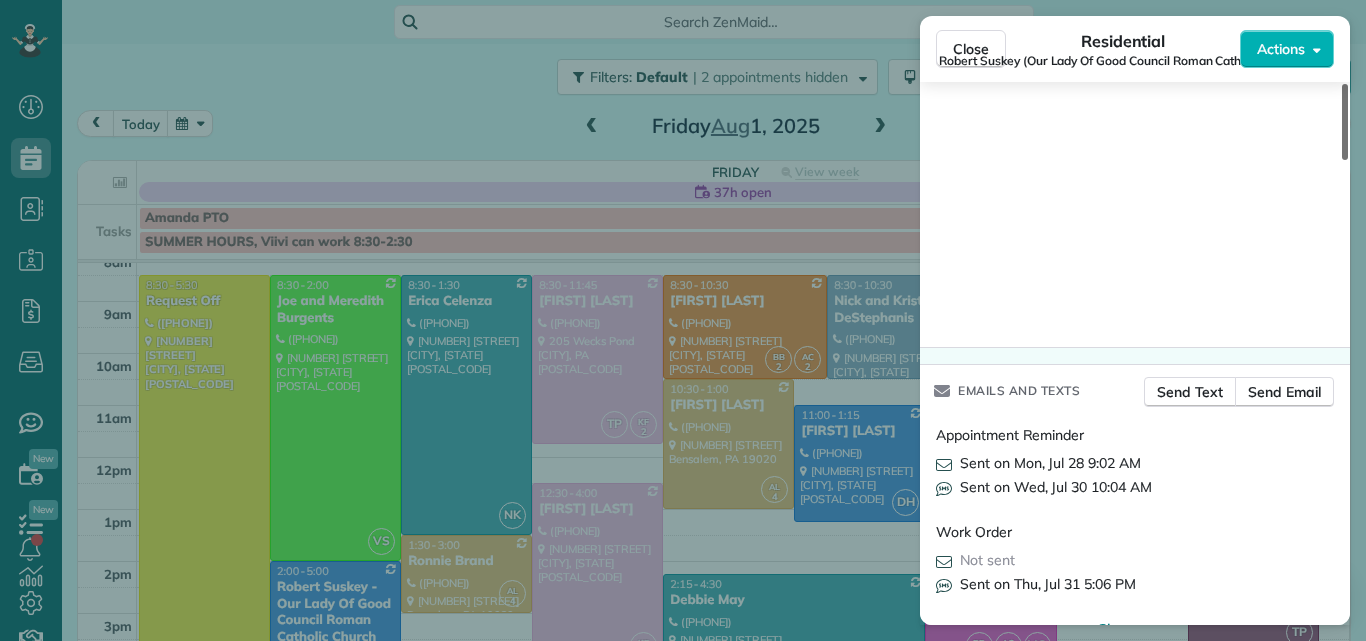 scroll, scrollTop: 3297, scrollLeft: 0, axis: vertical 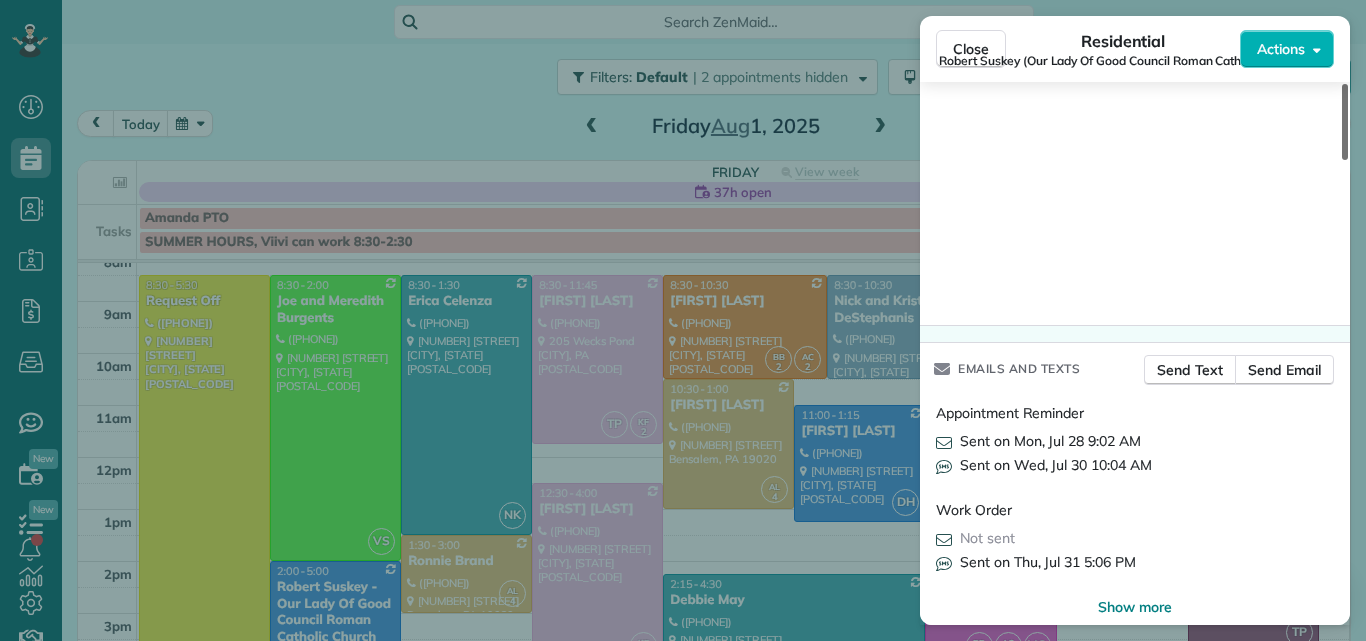 drag, startPoint x: 1345, startPoint y: 130, endPoint x: 1300, endPoint y: 590, distance: 462.19583 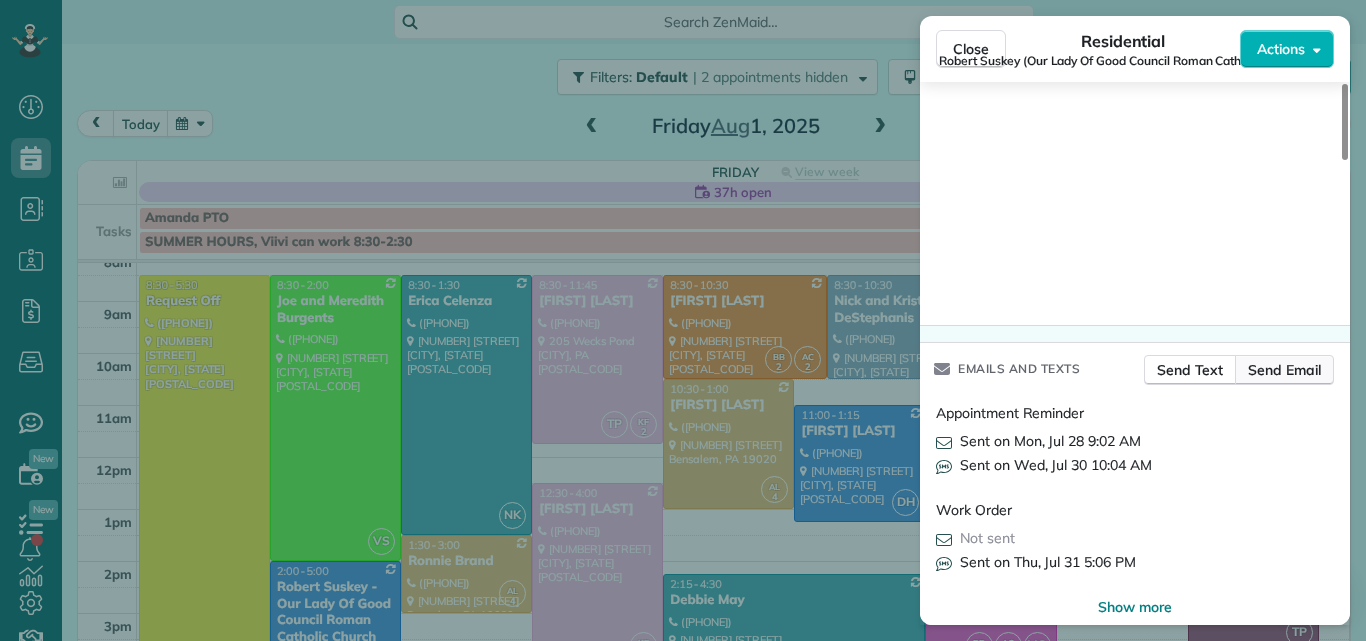 click on "Send Email" at bounding box center (1284, 370) 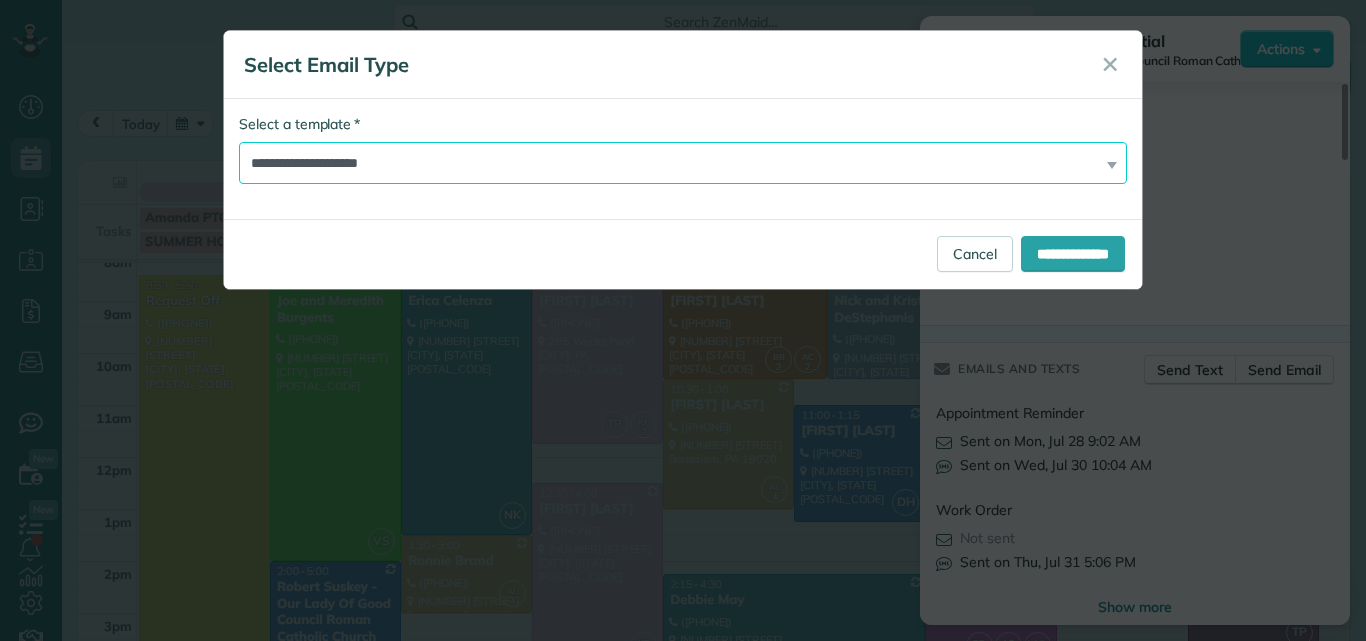 click on "**********" at bounding box center [683, 163] 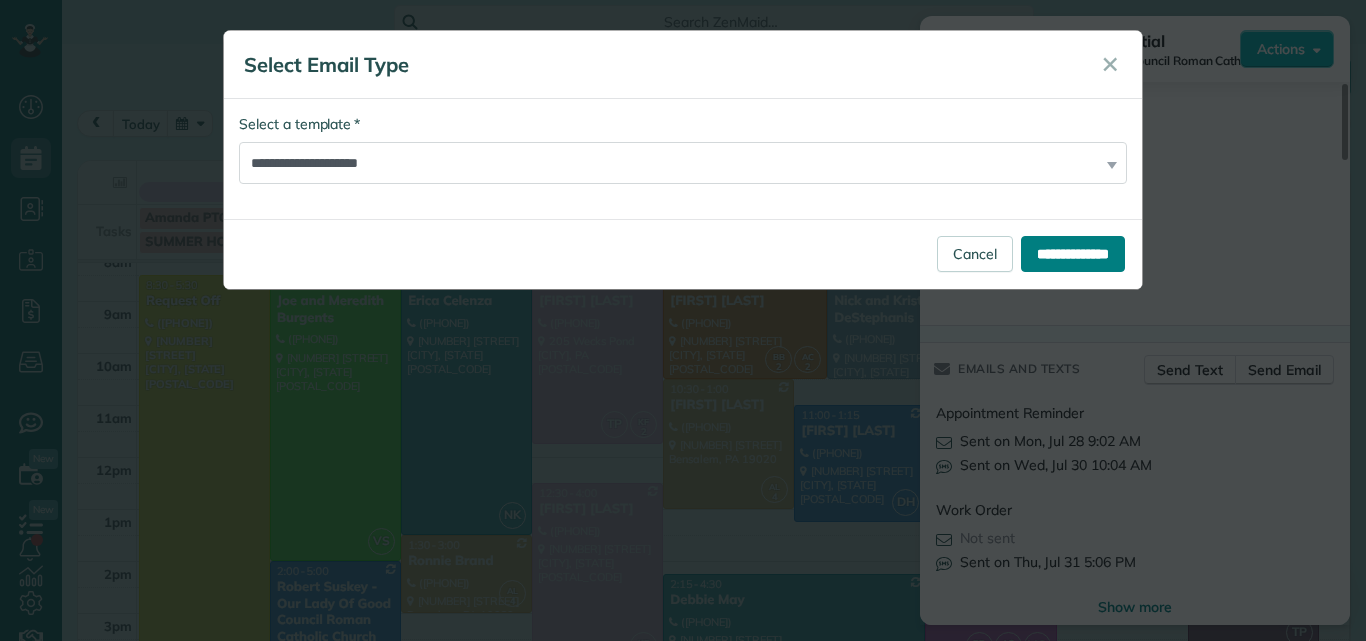 click on "**********" at bounding box center [1073, 254] 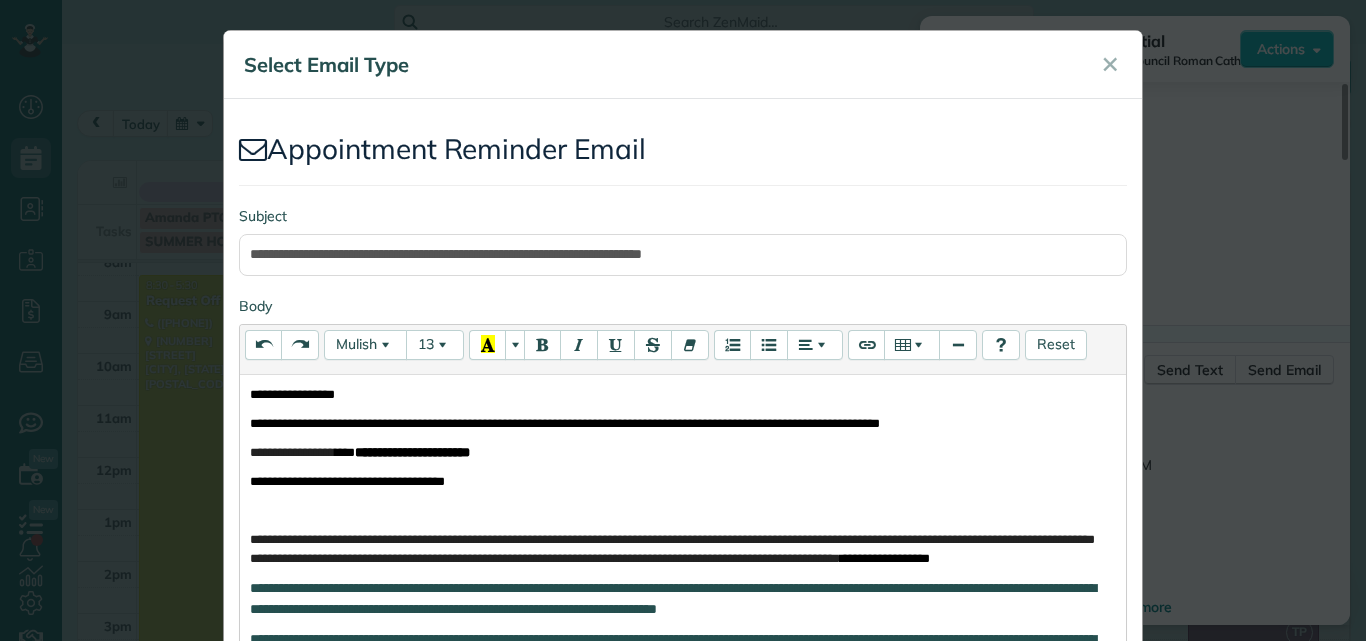 click on "**********" at bounding box center [683, 394] 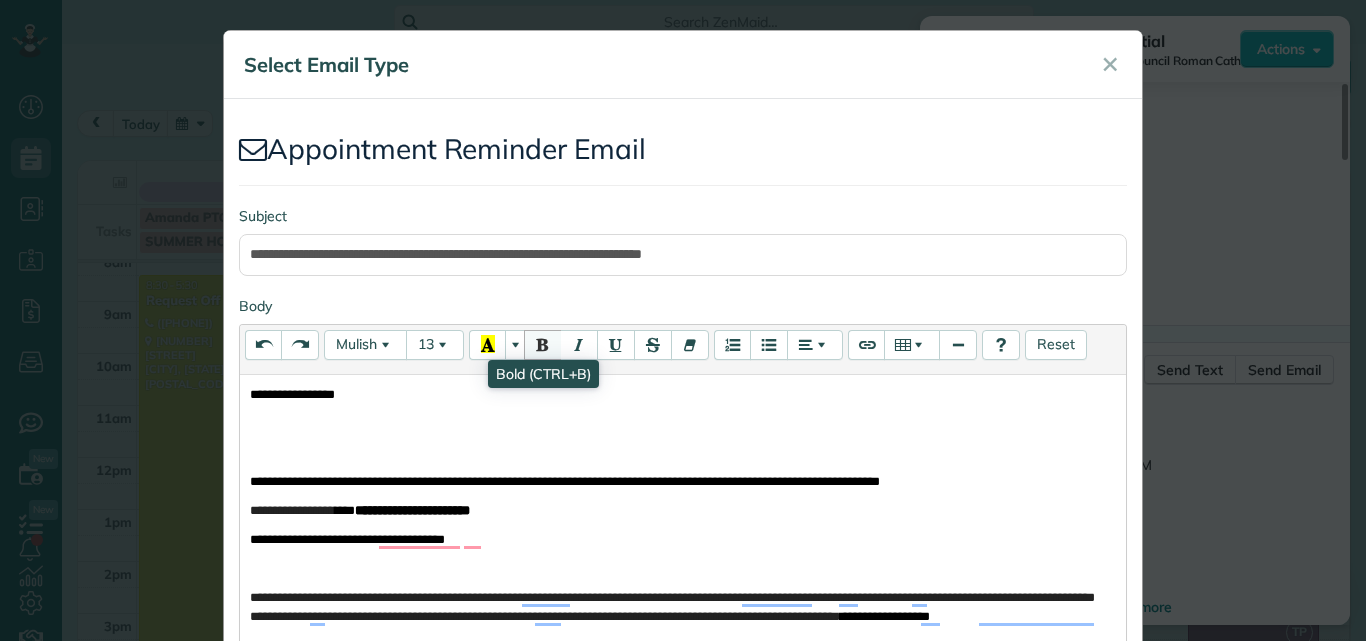 click at bounding box center [543, 344] 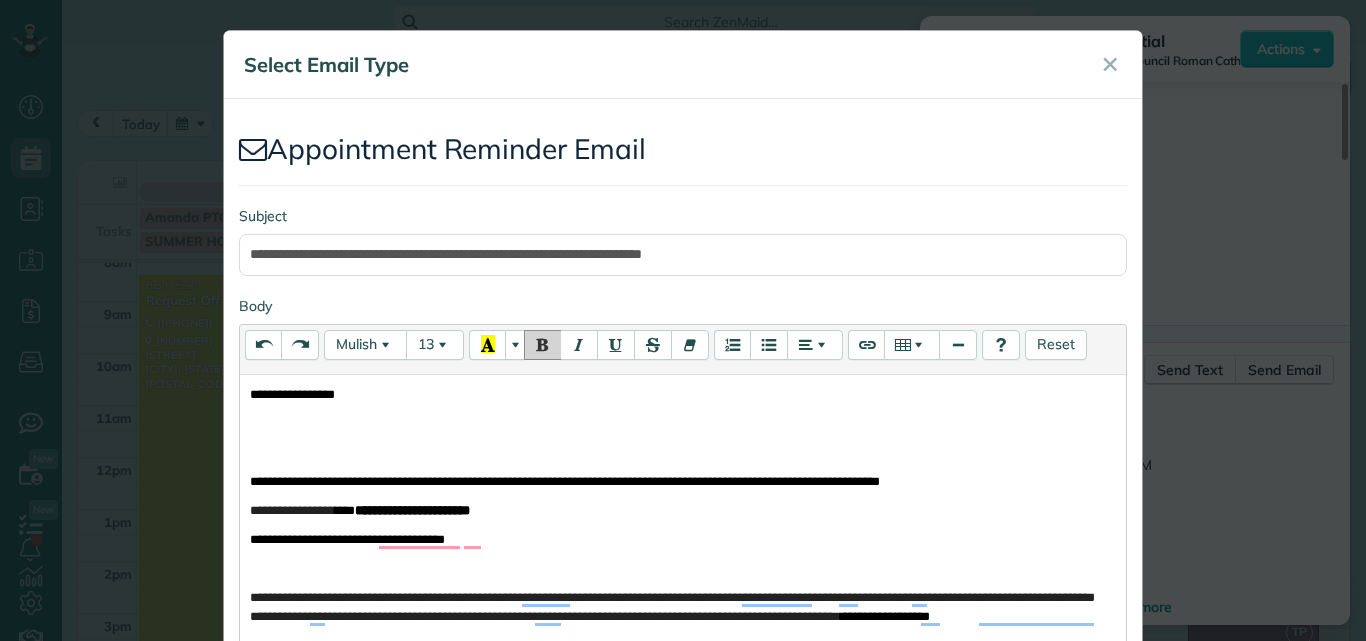 type 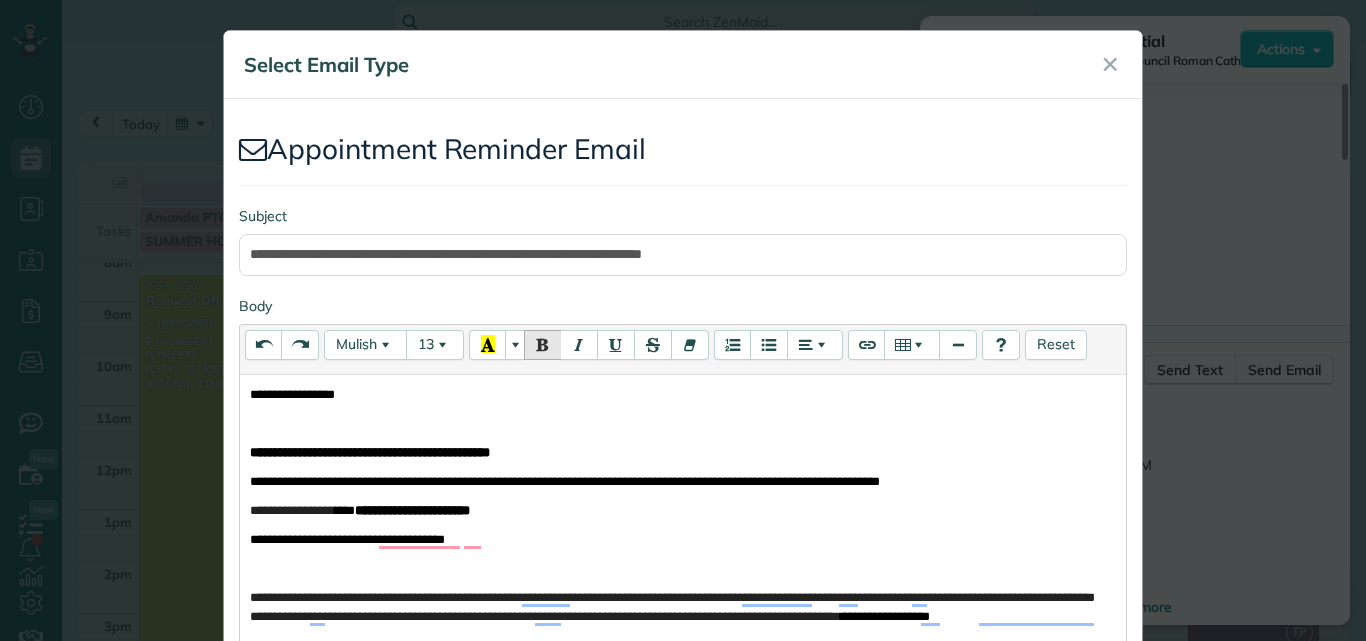click on "**********" at bounding box center [683, 649] 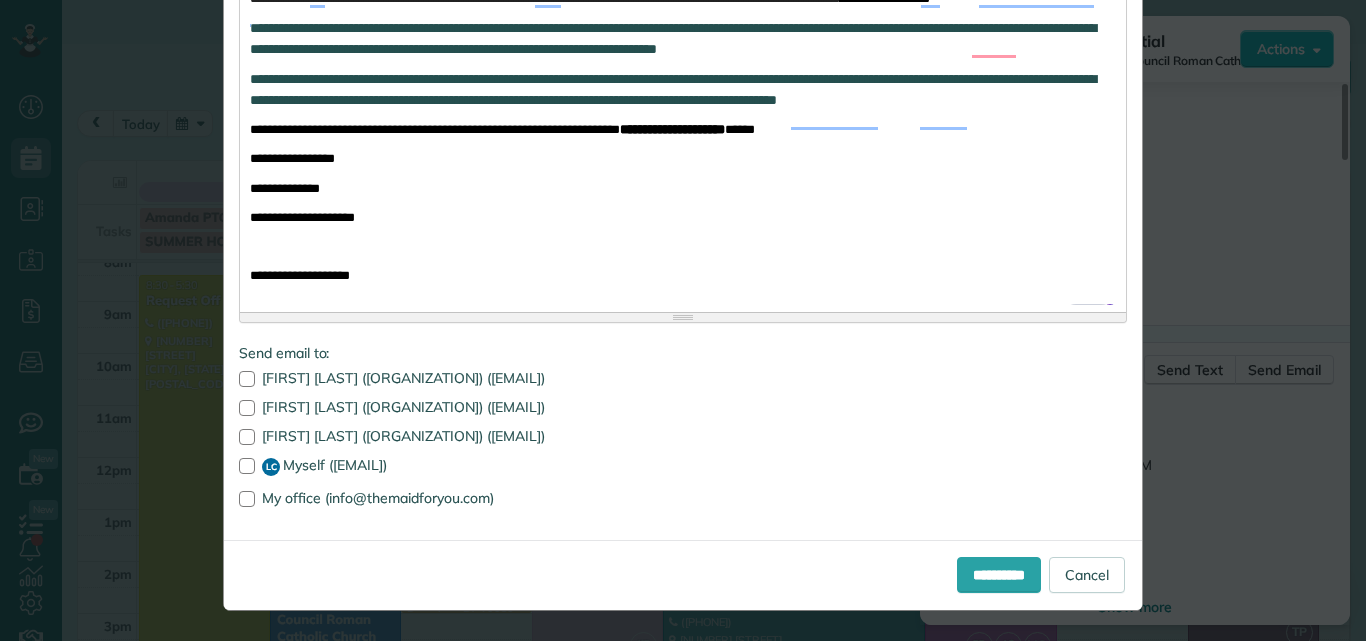 scroll, scrollTop: 628, scrollLeft: 0, axis: vertical 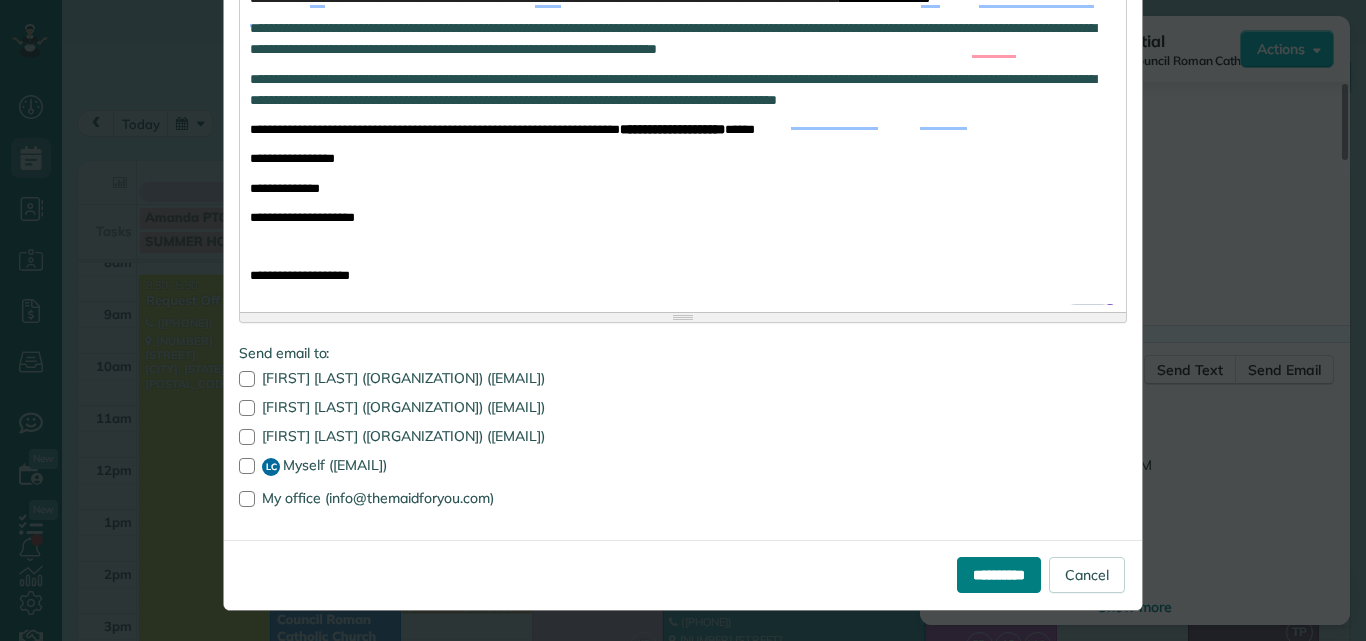 click on "**********" at bounding box center [999, 575] 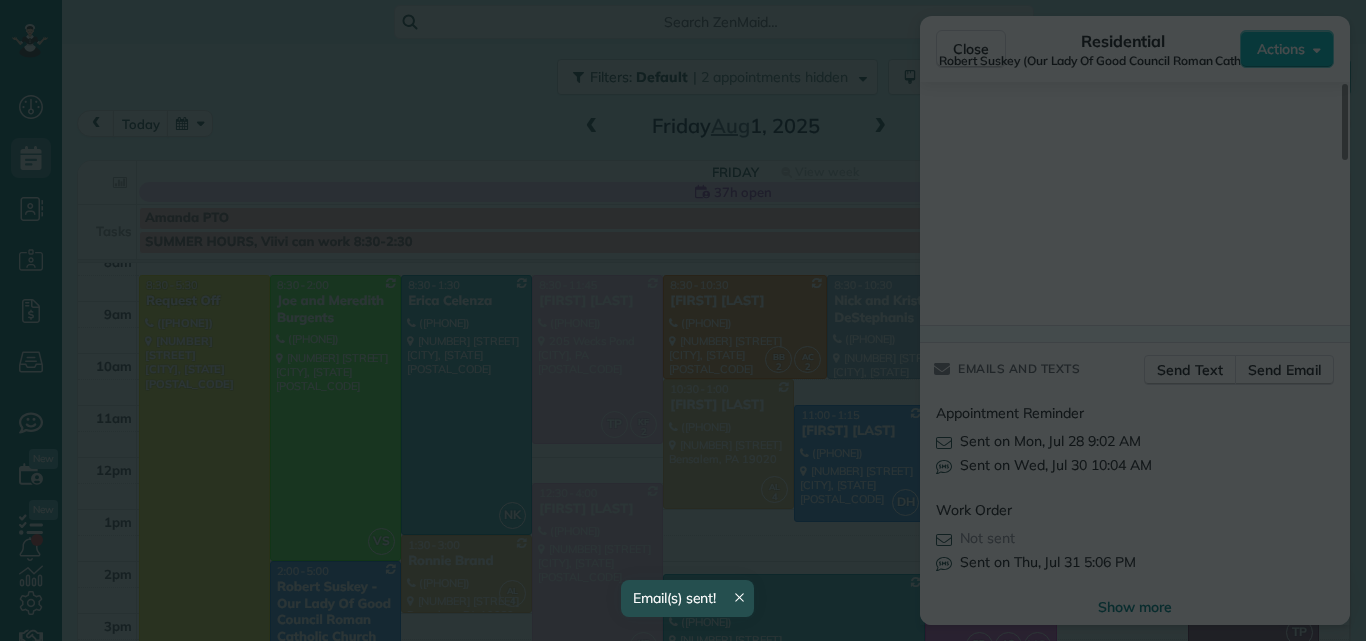 scroll, scrollTop: 0, scrollLeft: 0, axis: both 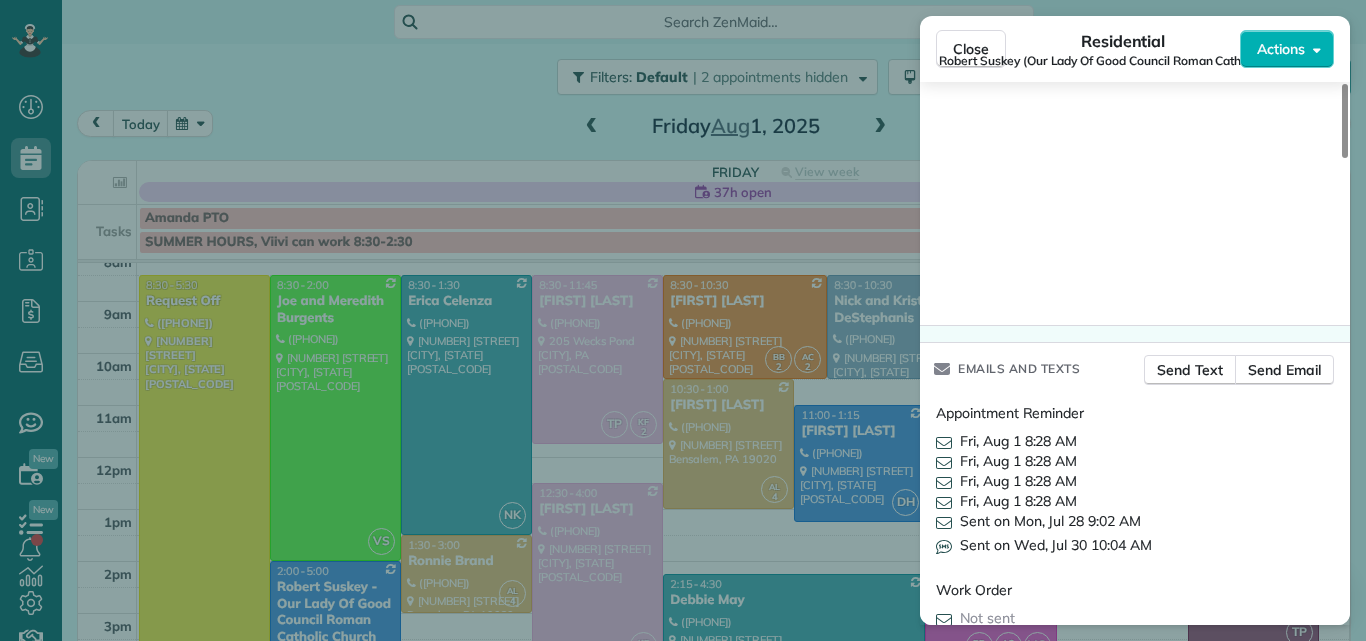 click on "Appointment Reminder Fri, Aug 1 8:28 AM Fri, Aug 1 8:28 AM Fri, Aug 1 8:28 AM Fri, Aug 1 8:28 AM Sent on Mon, Jul 28 9:02 AM Sent on Wed, Jul 30 10:04 AM Work Order Not sent Sent on Thu, Jul 31 5:06 PM" at bounding box center [1135, 536] 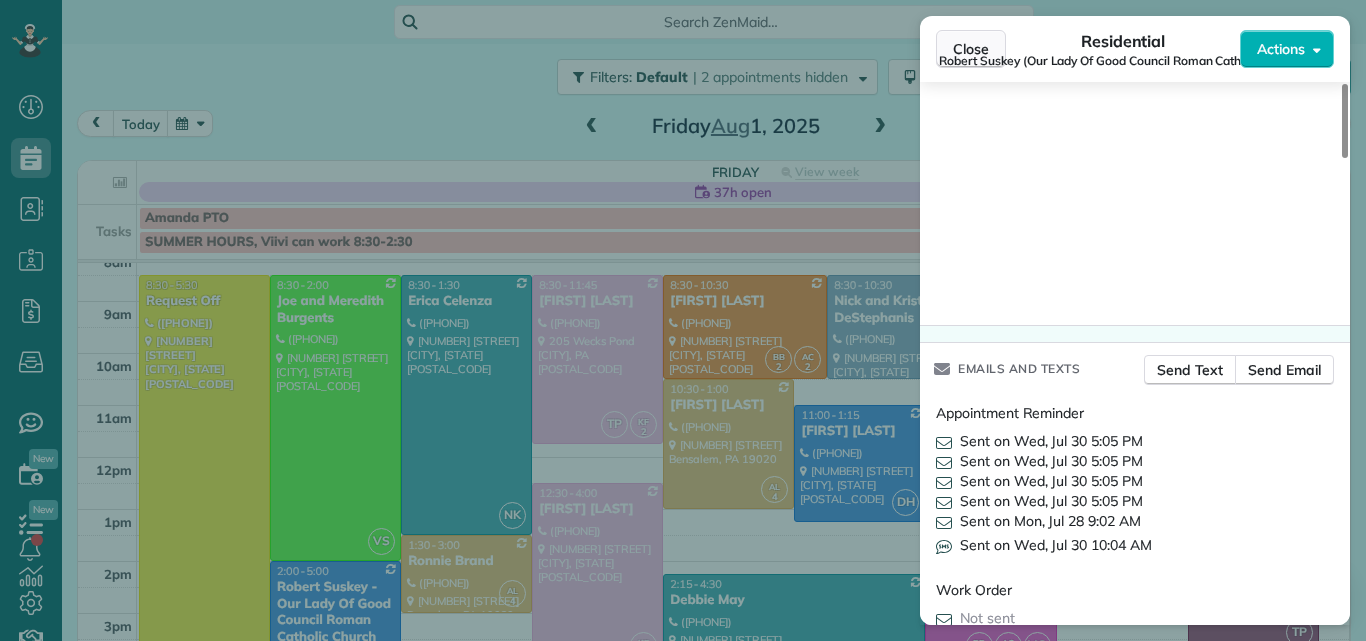 click on "Close" at bounding box center [971, 49] 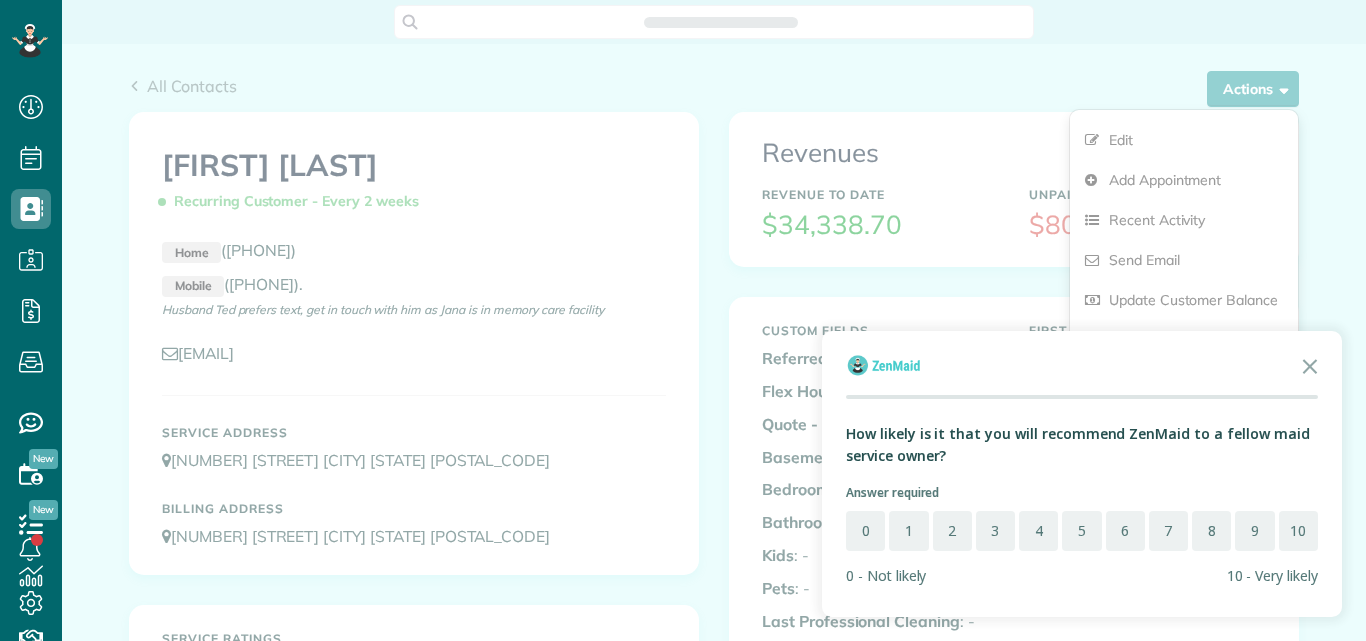 scroll, scrollTop: 0, scrollLeft: 0, axis: both 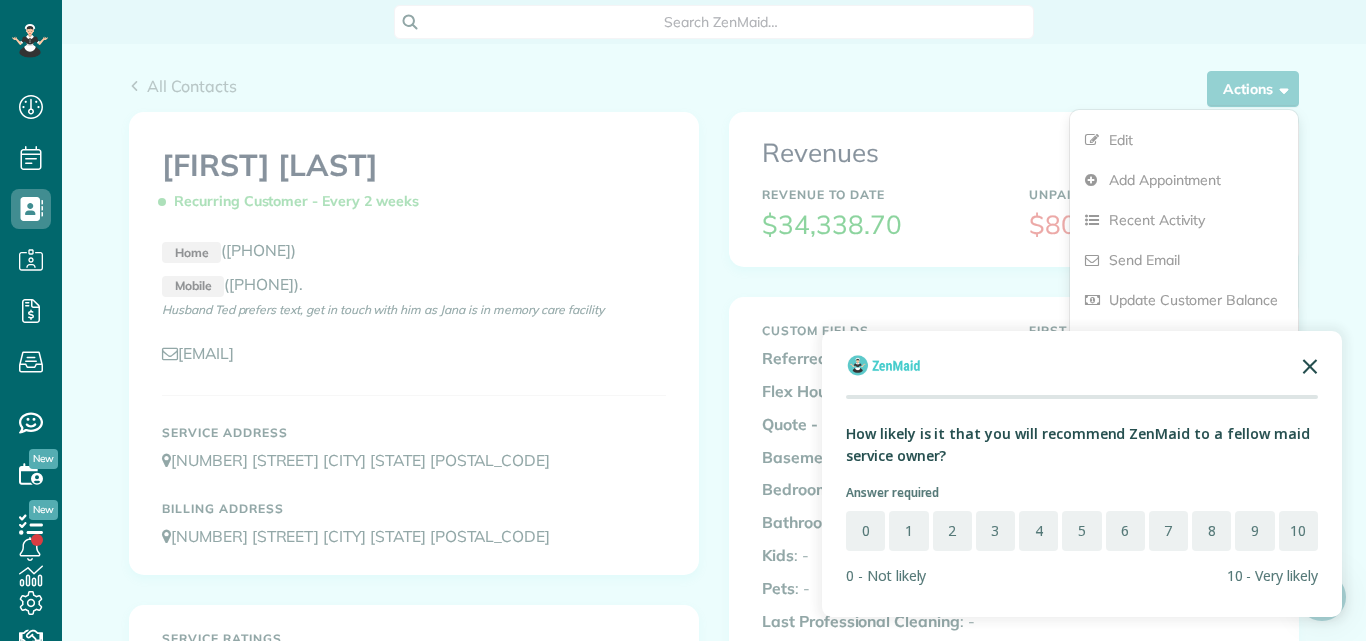 click 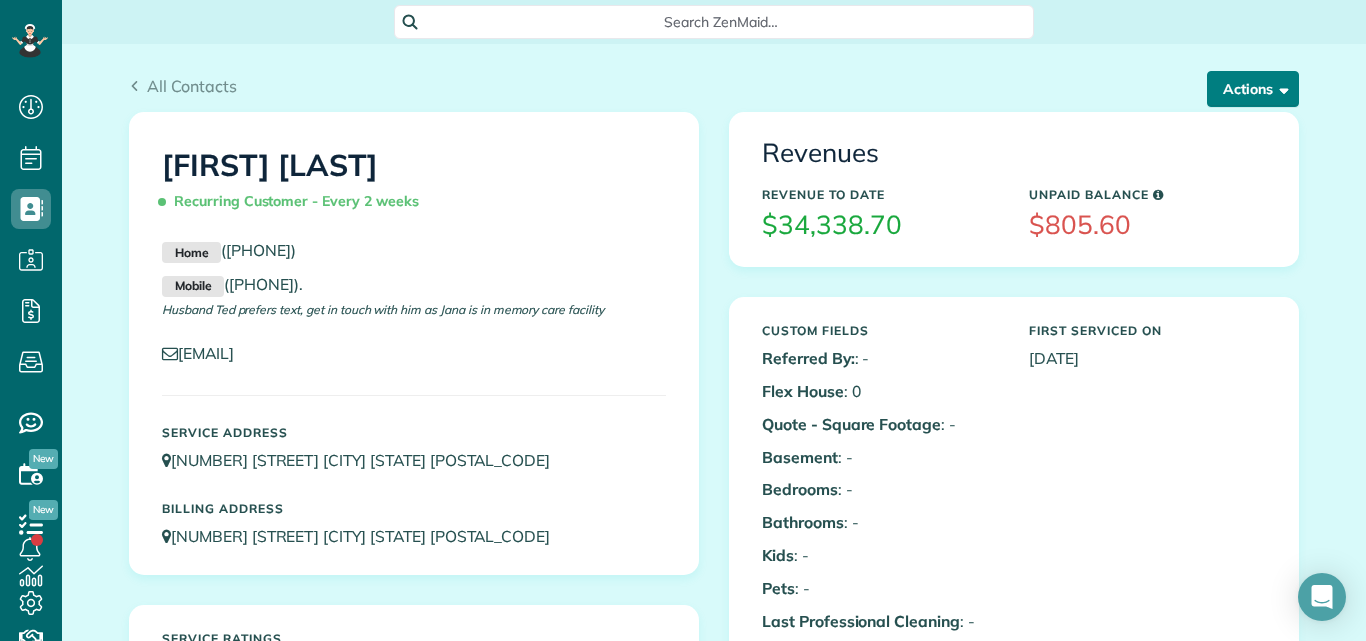 click on "Actions" at bounding box center (1253, 89) 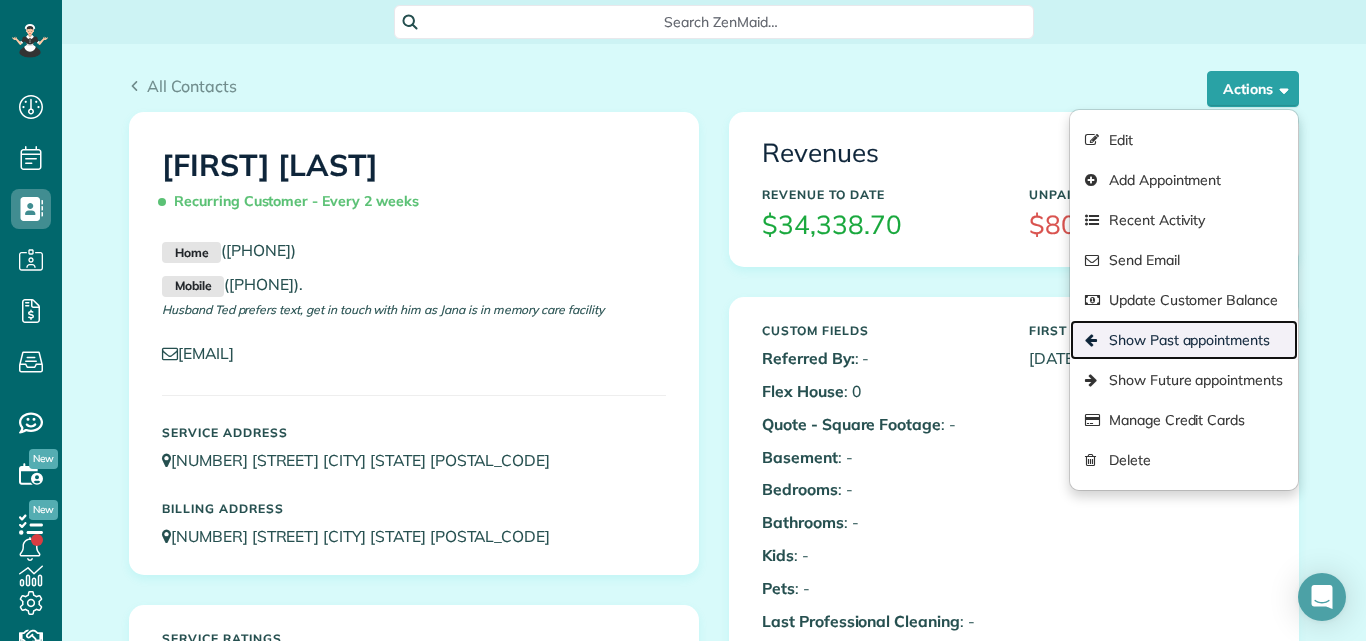 click on "Show Past appointments" at bounding box center (1184, 340) 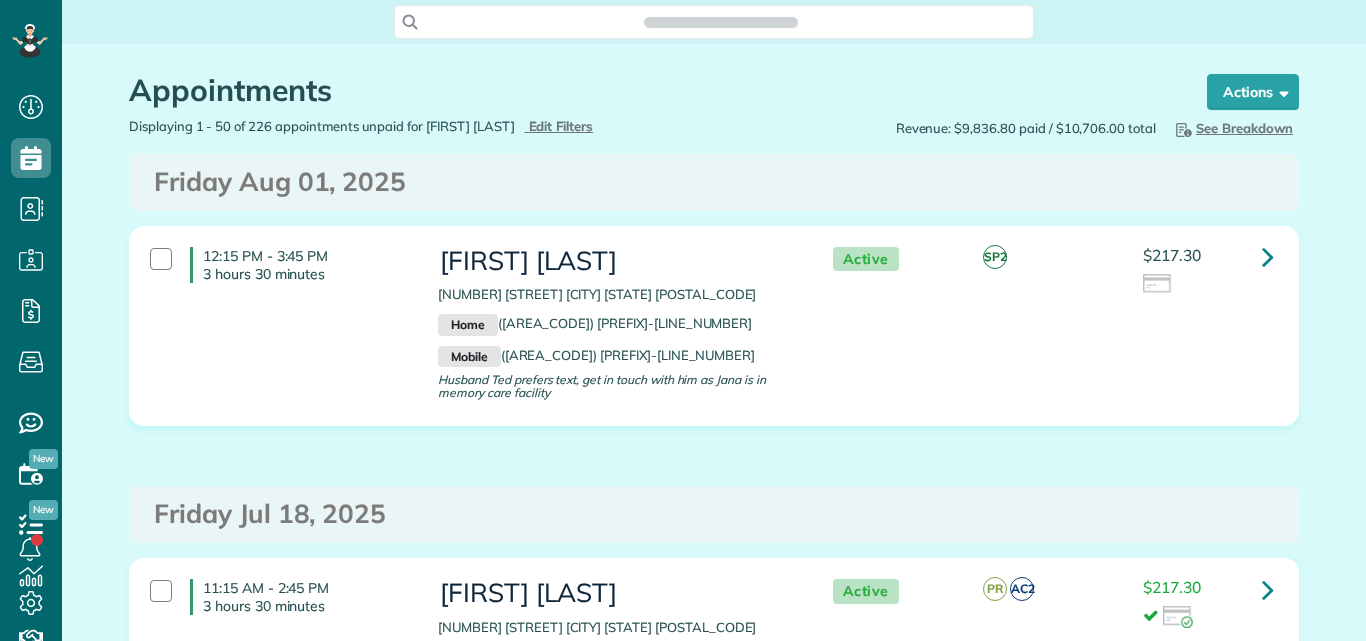 scroll, scrollTop: 0, scrollLeft: 0, axis: both 